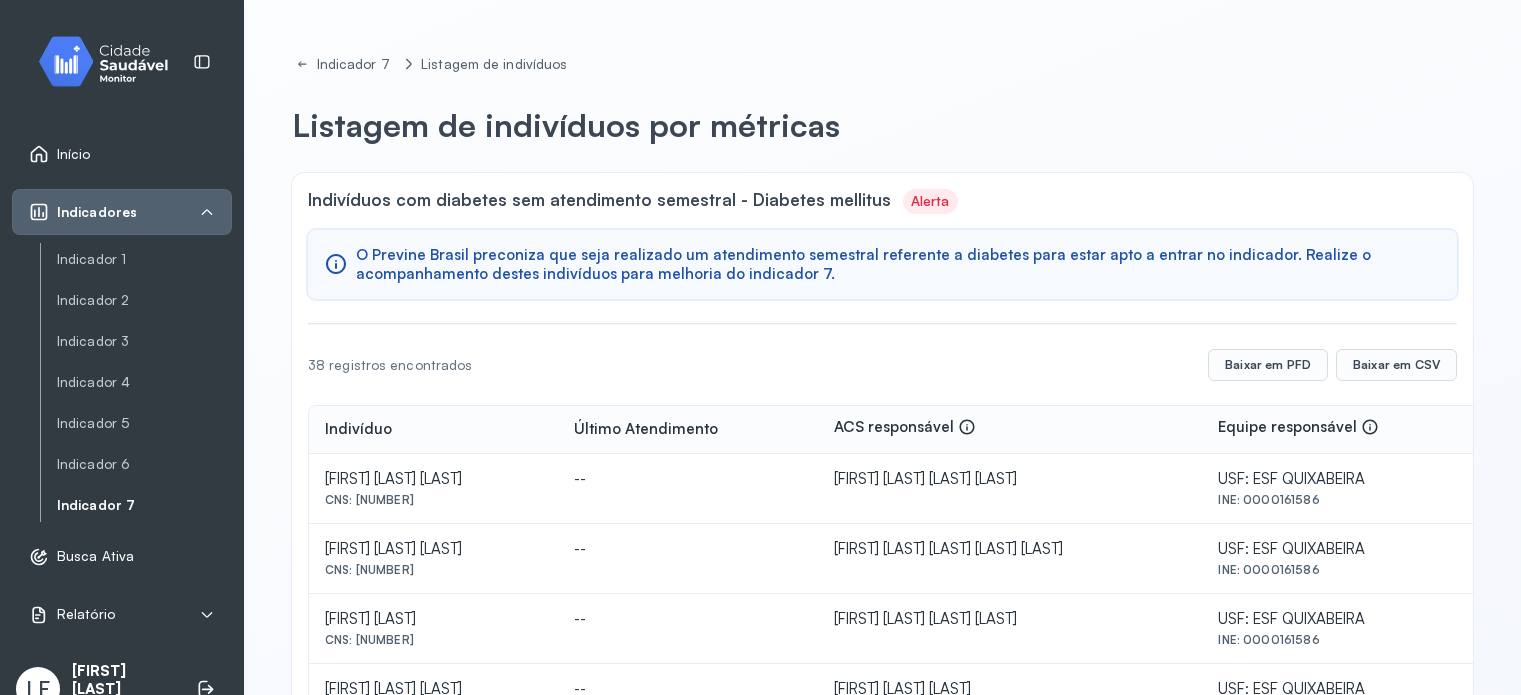 scroll, scrollTop: 0, scrollLeft: 0, axis: both 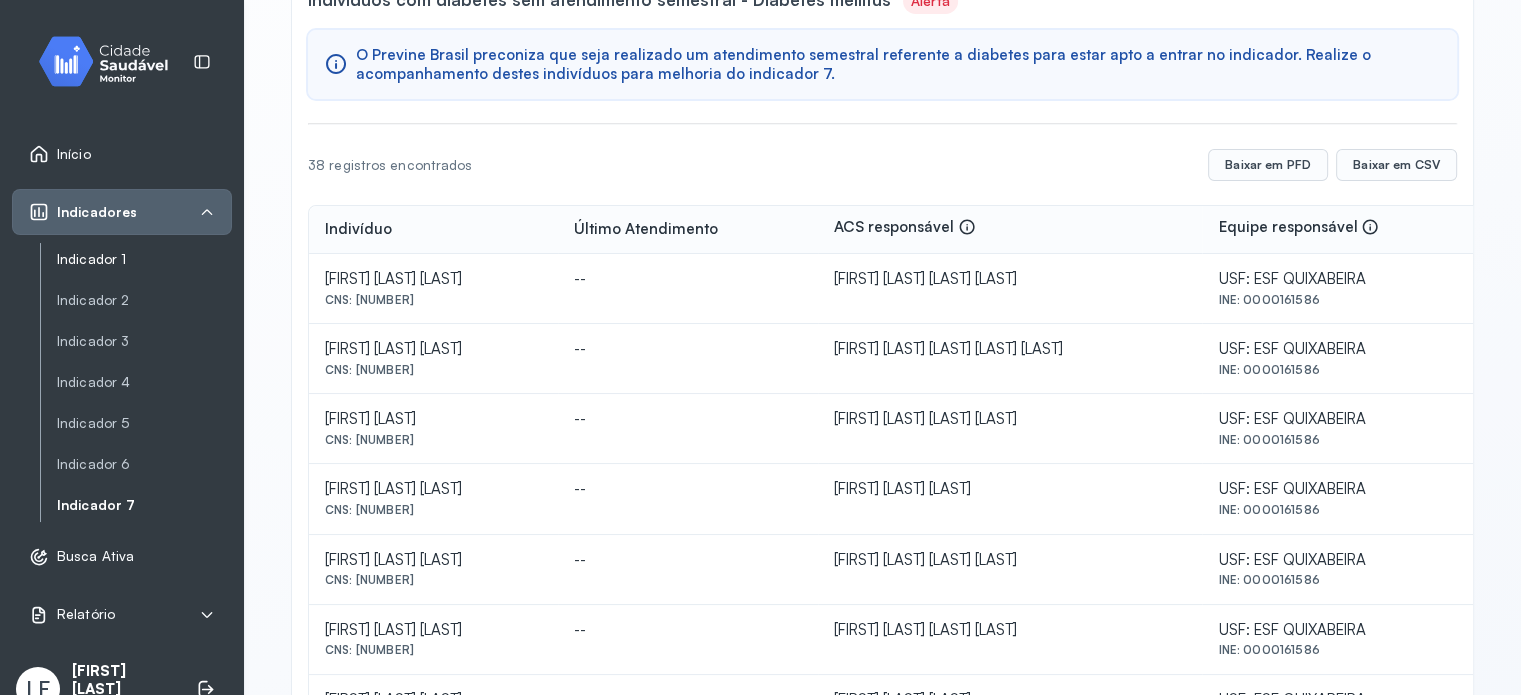 click on "Indicador 1" at bounding box center (144, 259) 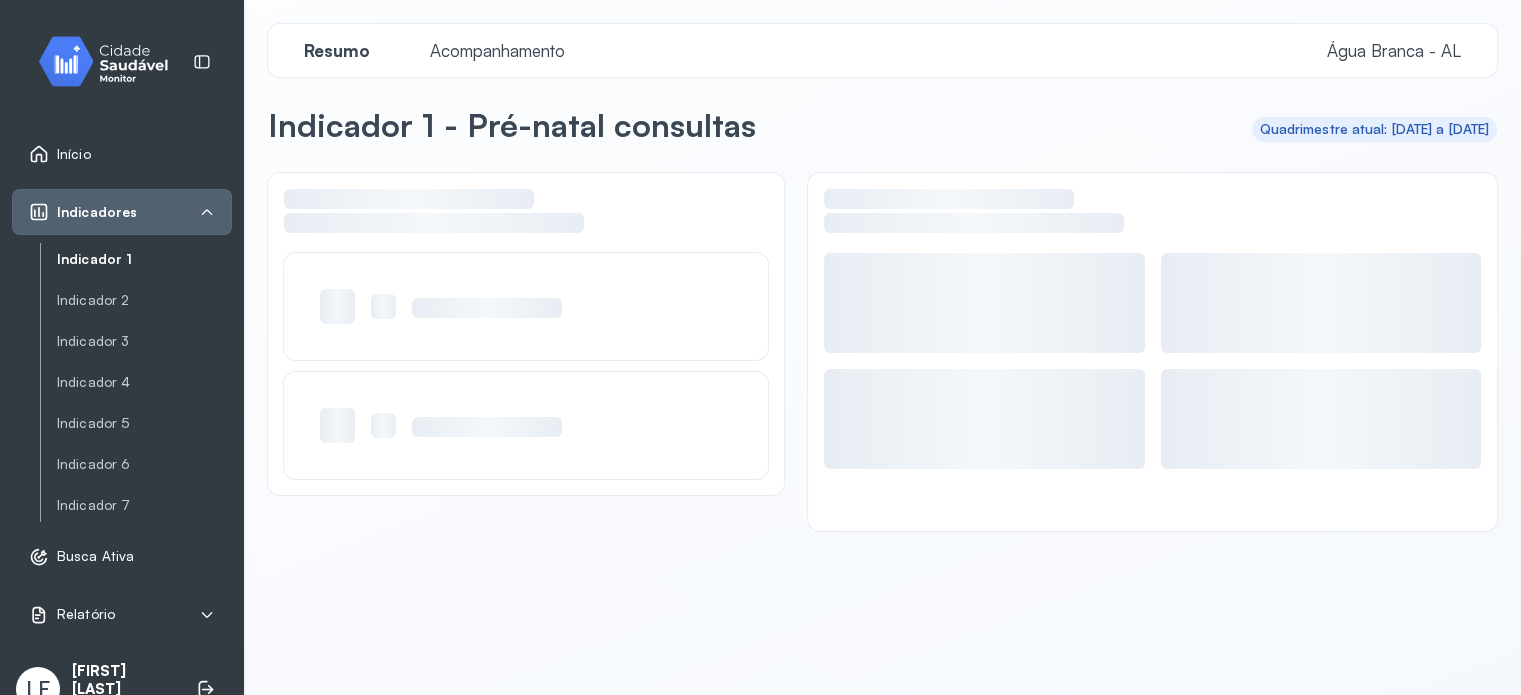 scroll, scrollTop: 0, scrollLeft: 0, axis: both 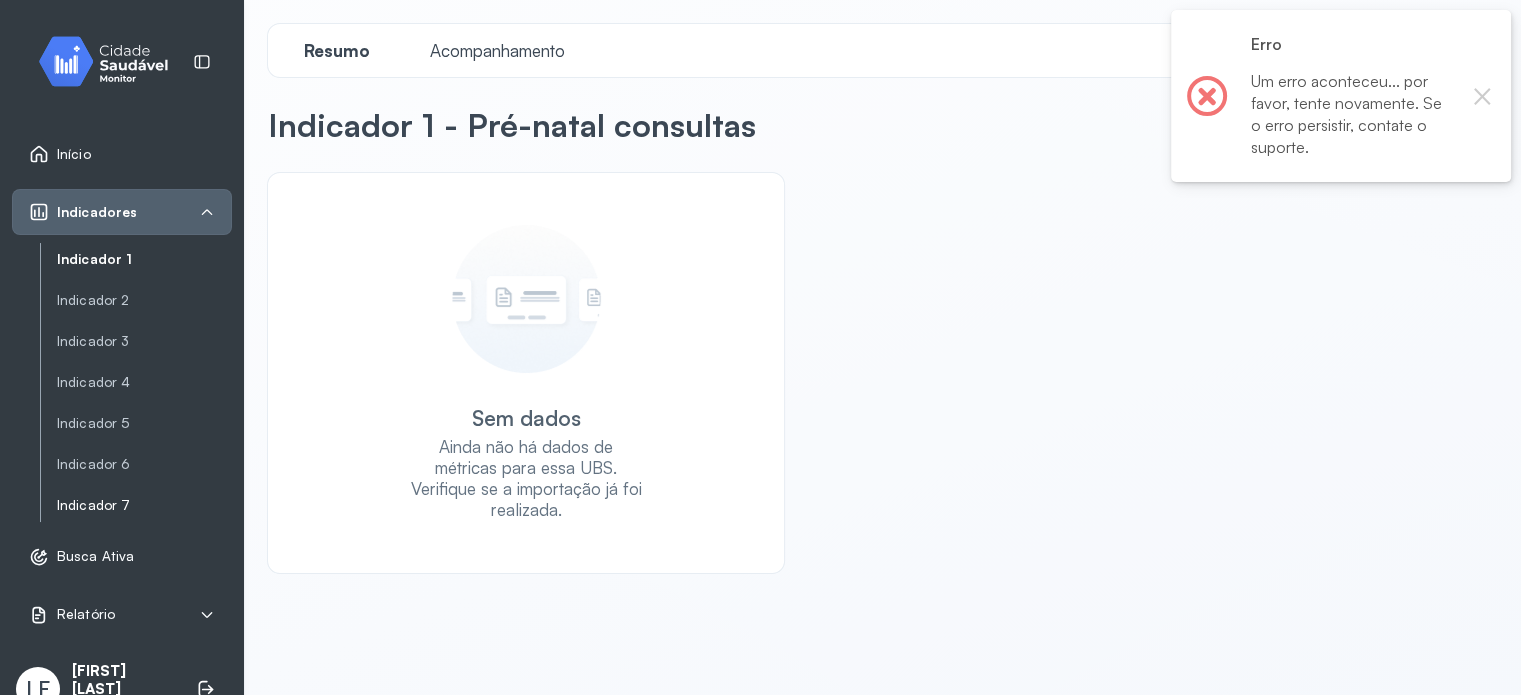 click on "Indicador 7" at bounding box center (144, 505) 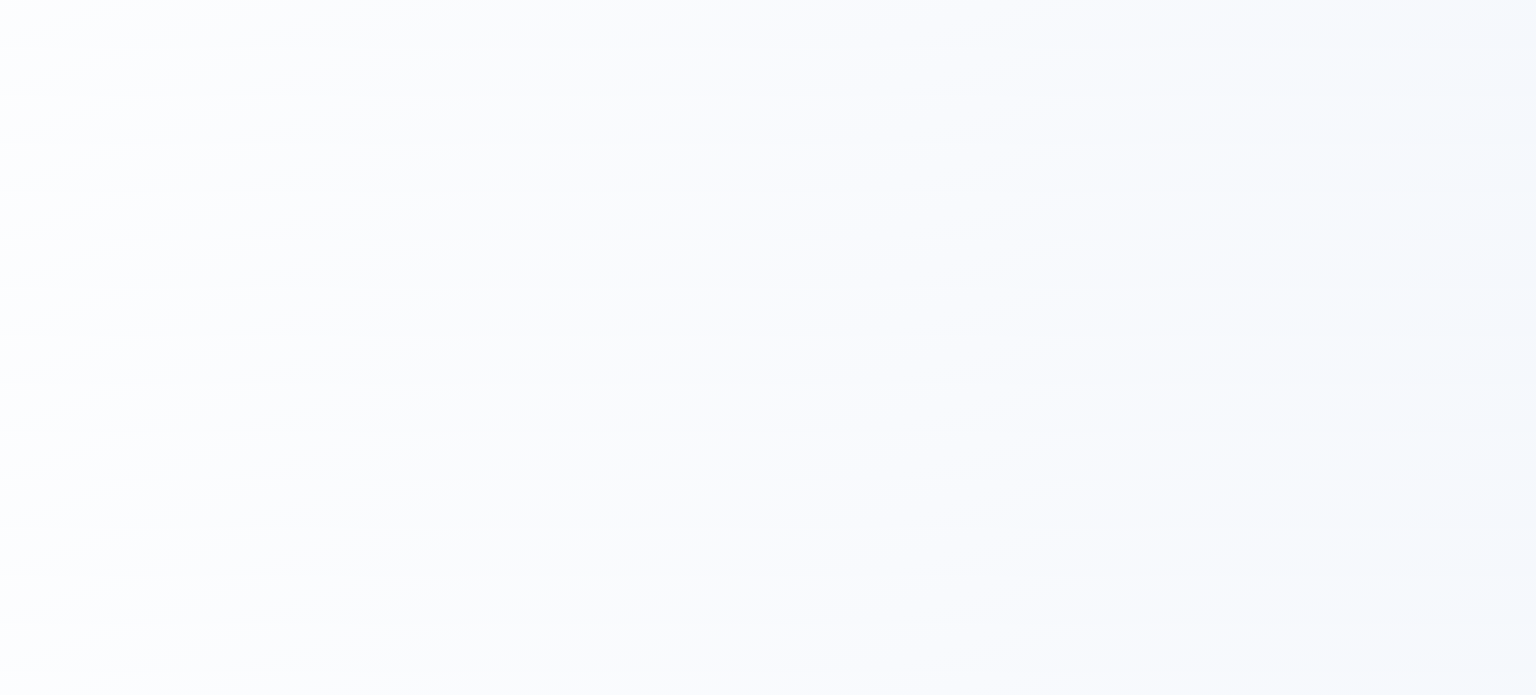 scroll, scrollTop: 0, scrollLeft: 0, axis: both 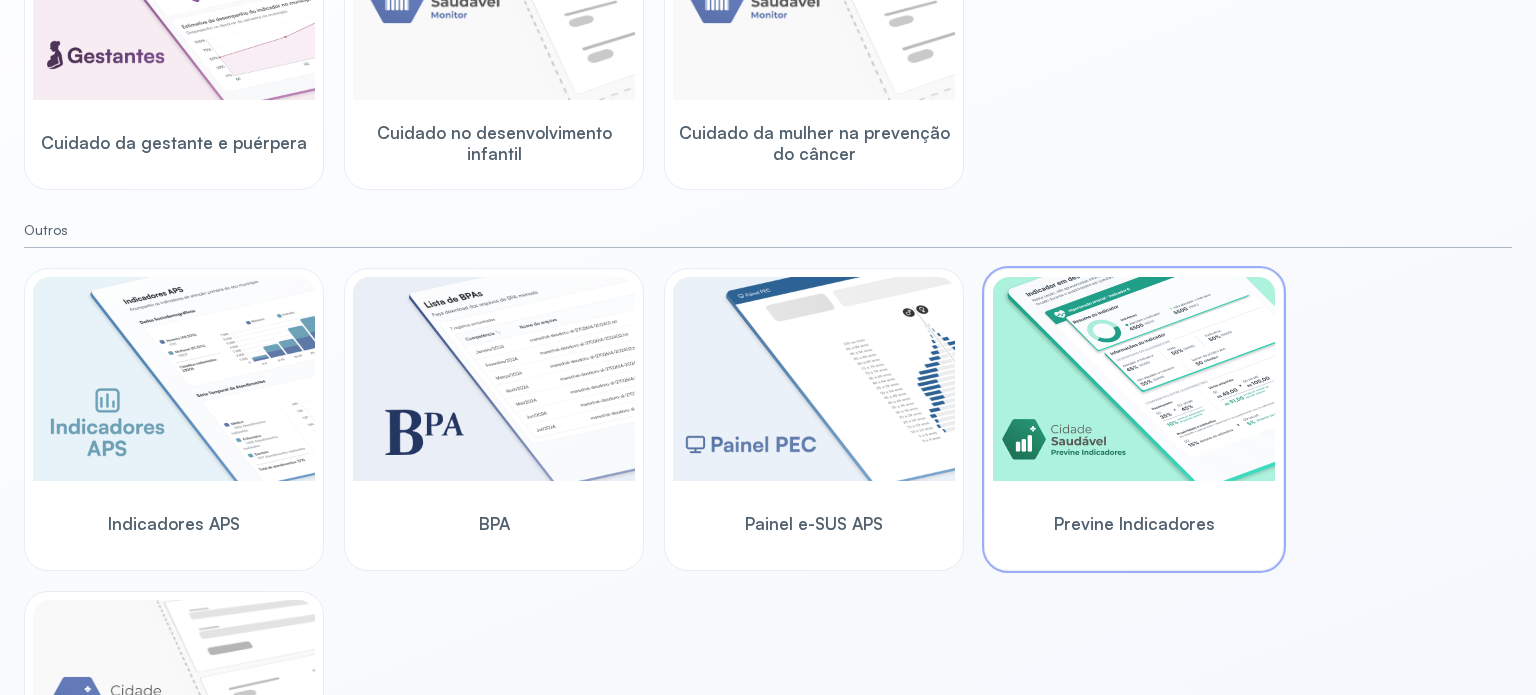 click at bounding box center [1134, 379] 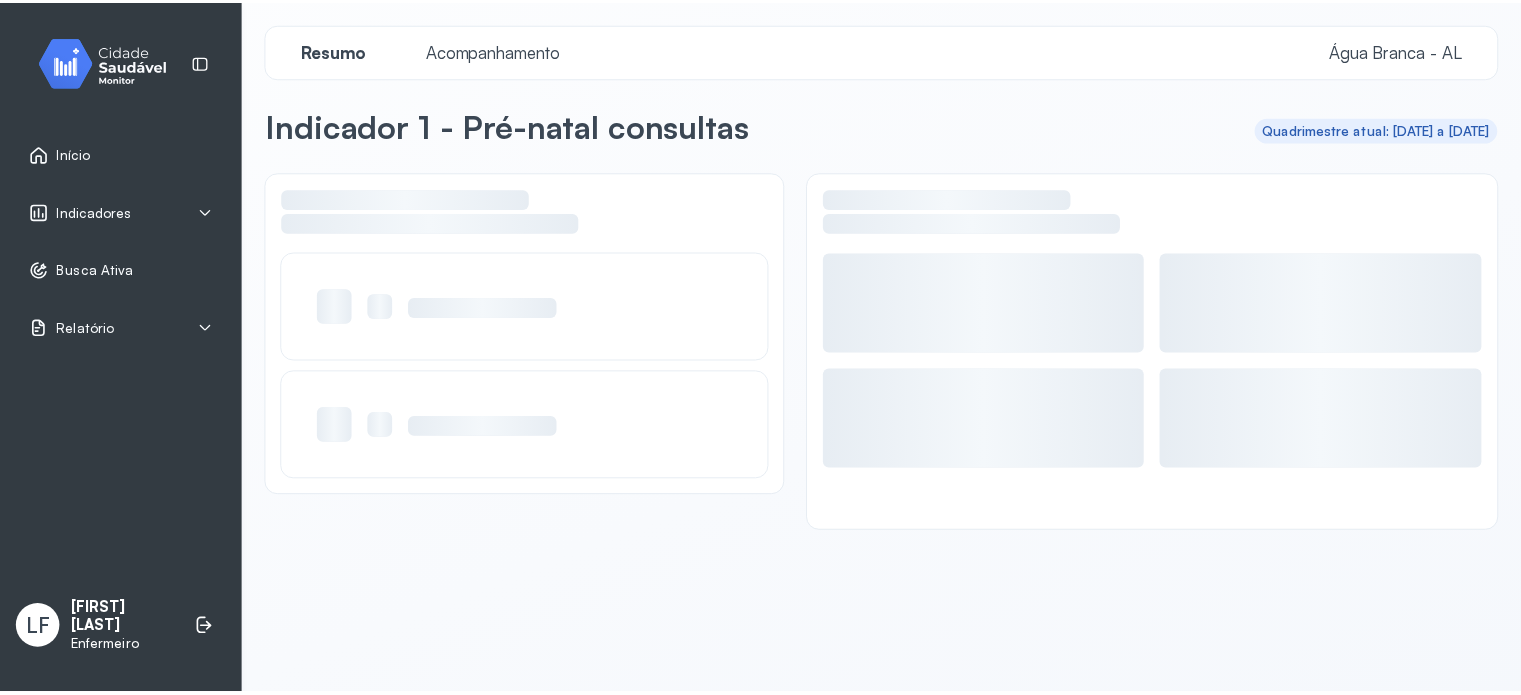 scroll, scrollTop: 0, scrollLeft: 0, axis: both 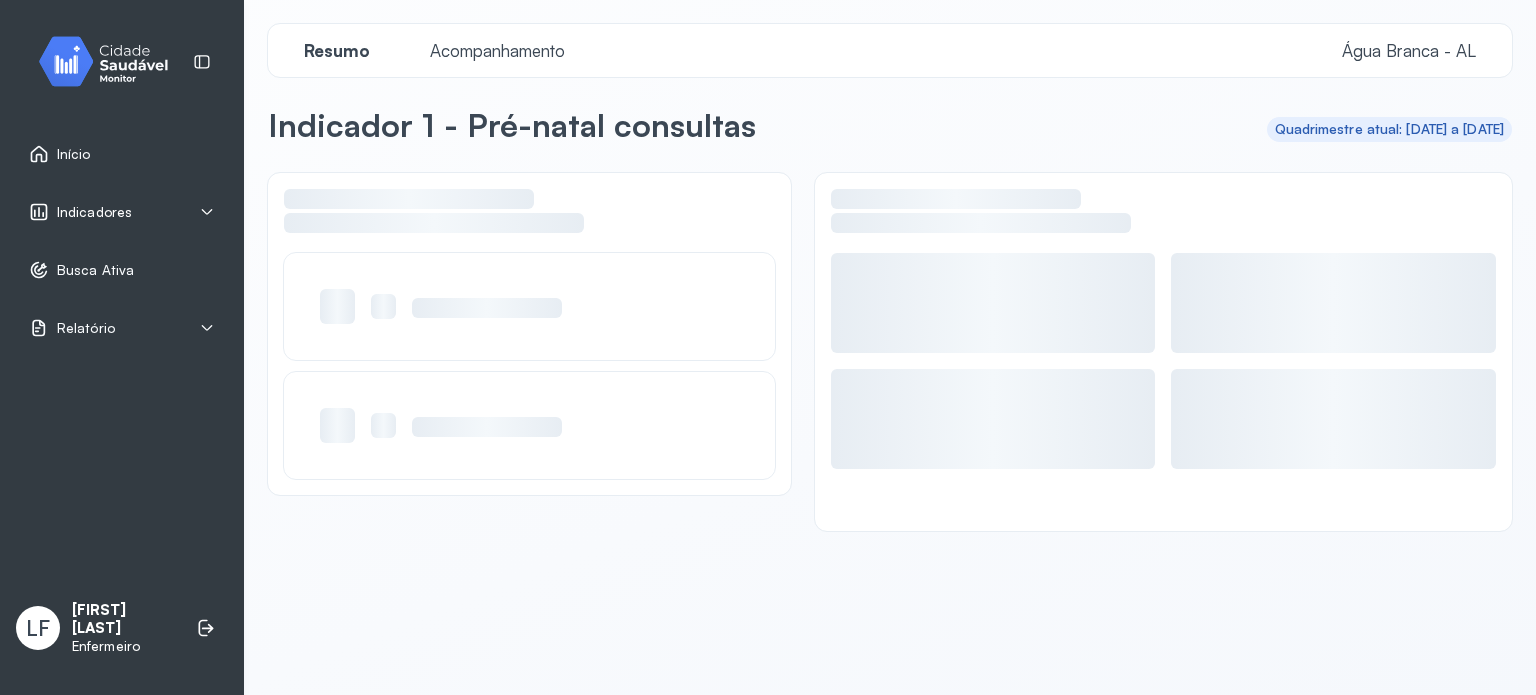 click on "Indicadores" at bounding box center (80, 212) 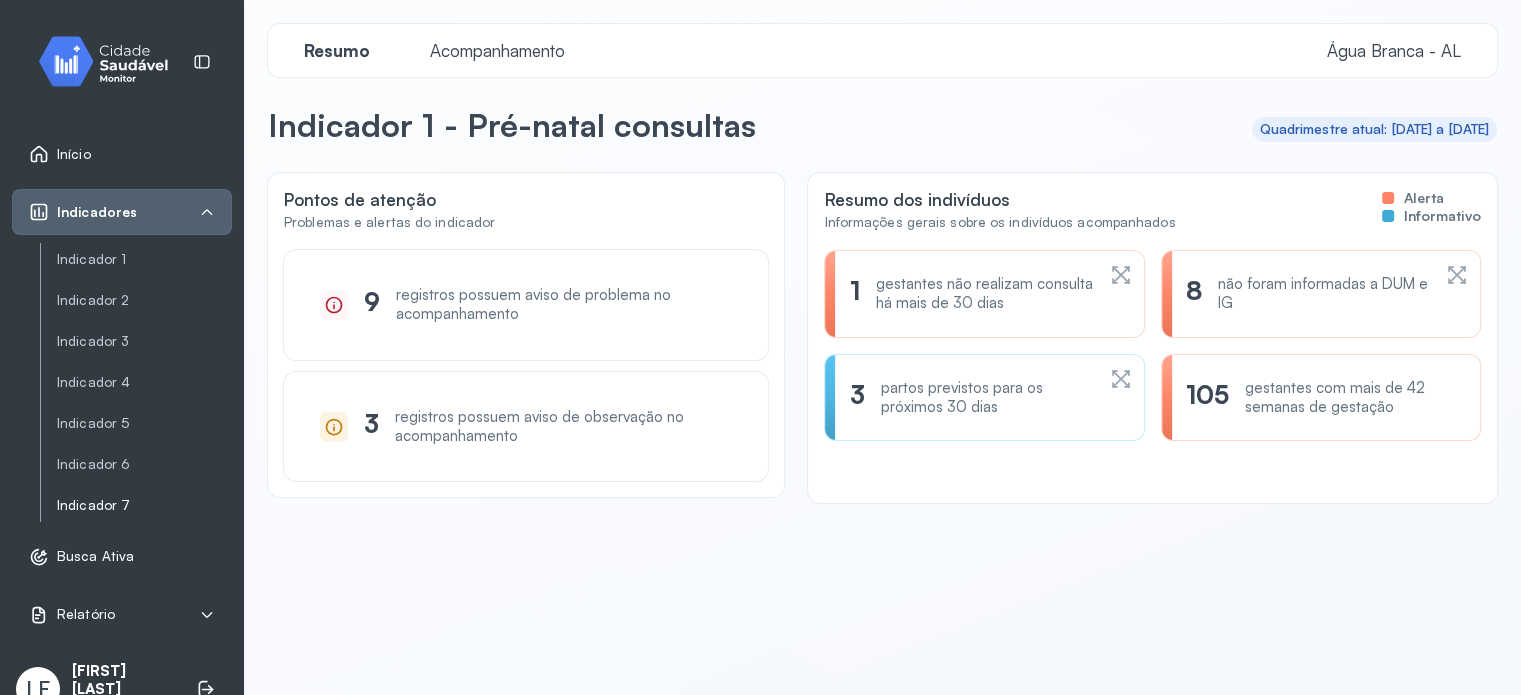 click on "Indicador 7" at bounding box center (144, 505) 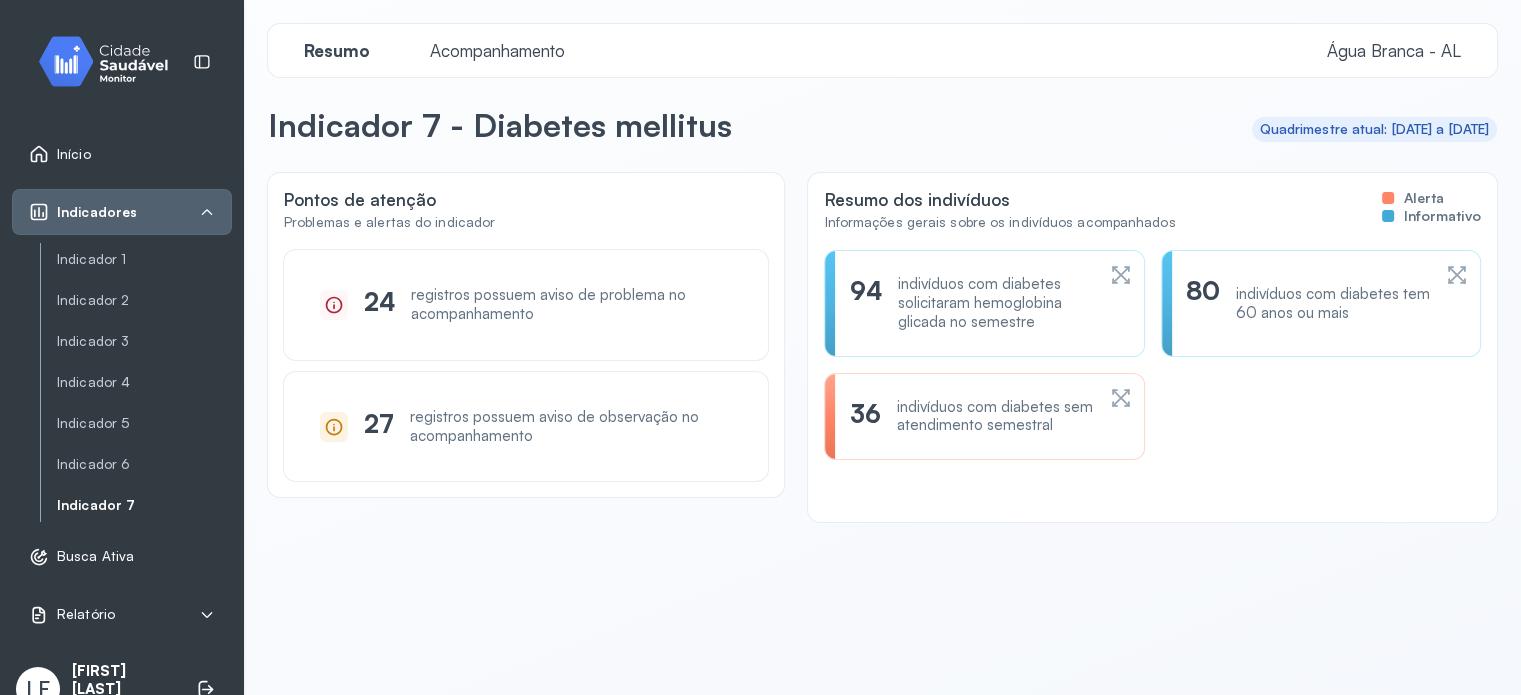 click on "registros possuem aviso de problema no acompanhamento" at bounding box center (571, 305) 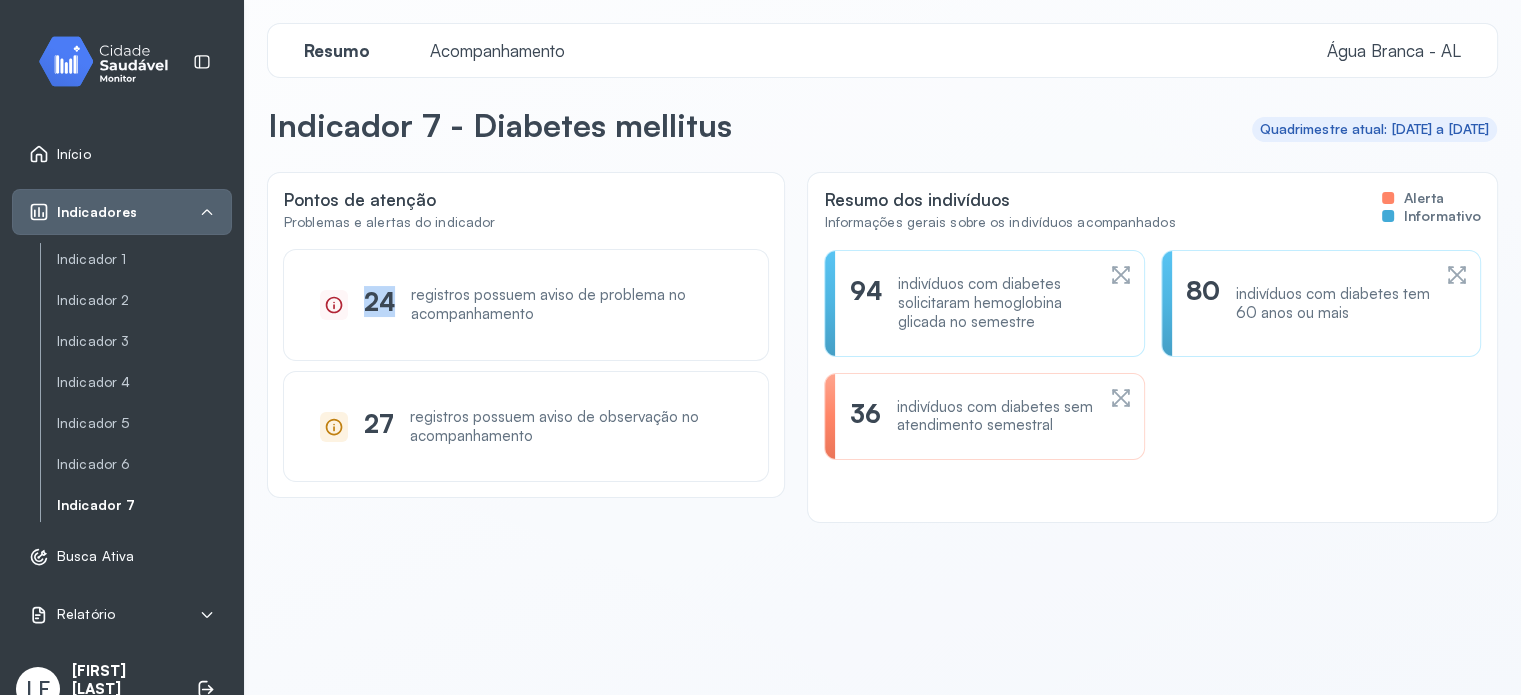 click 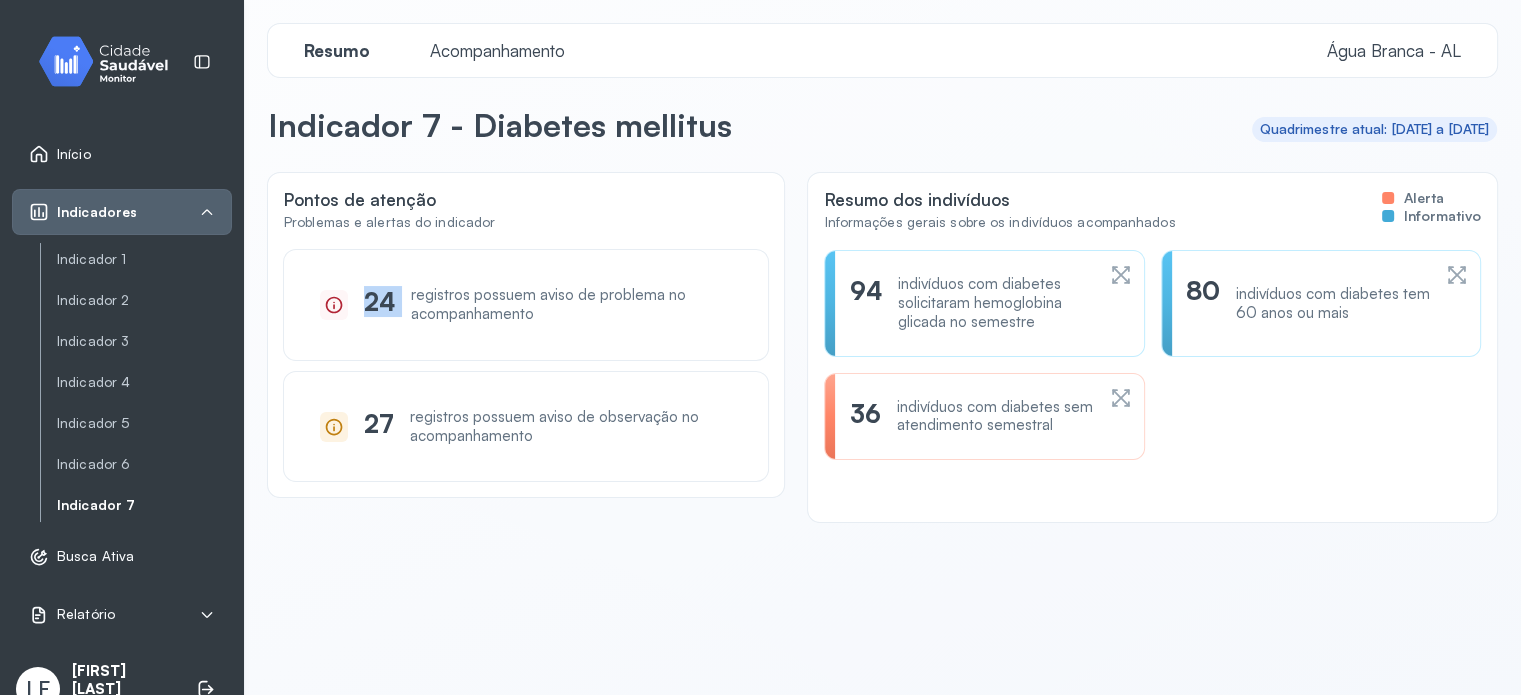click 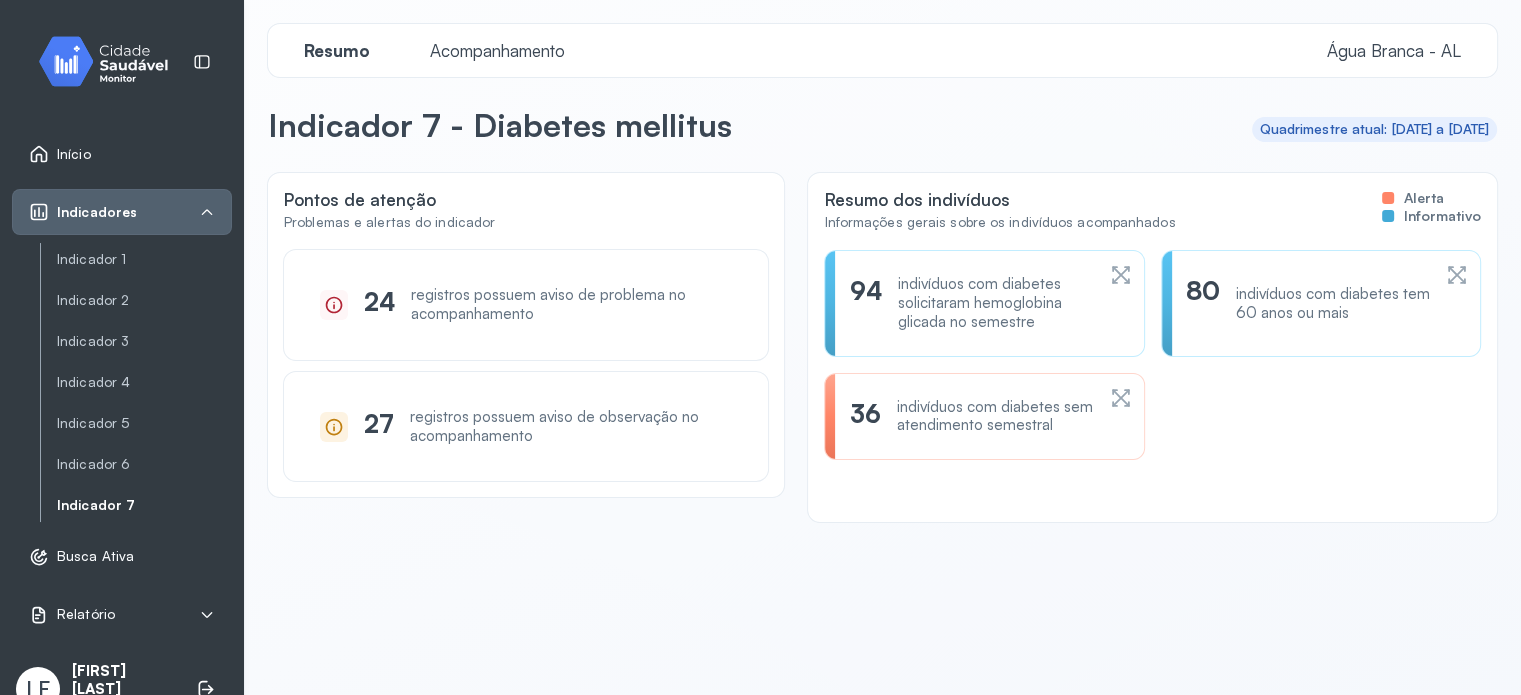 click on "27 registros possuem aviso de observação no acompanhamento" 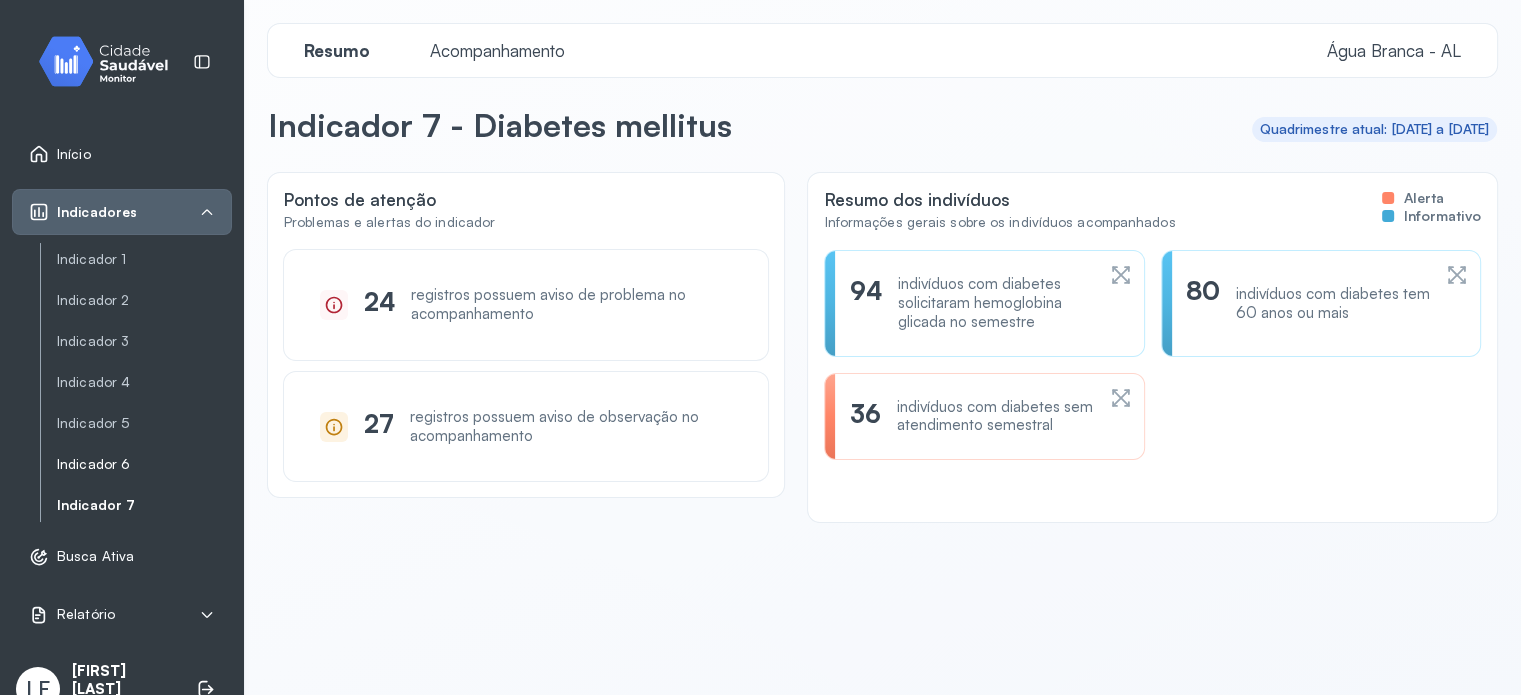click on "Indicador 6" at bounding box center (144, 464) 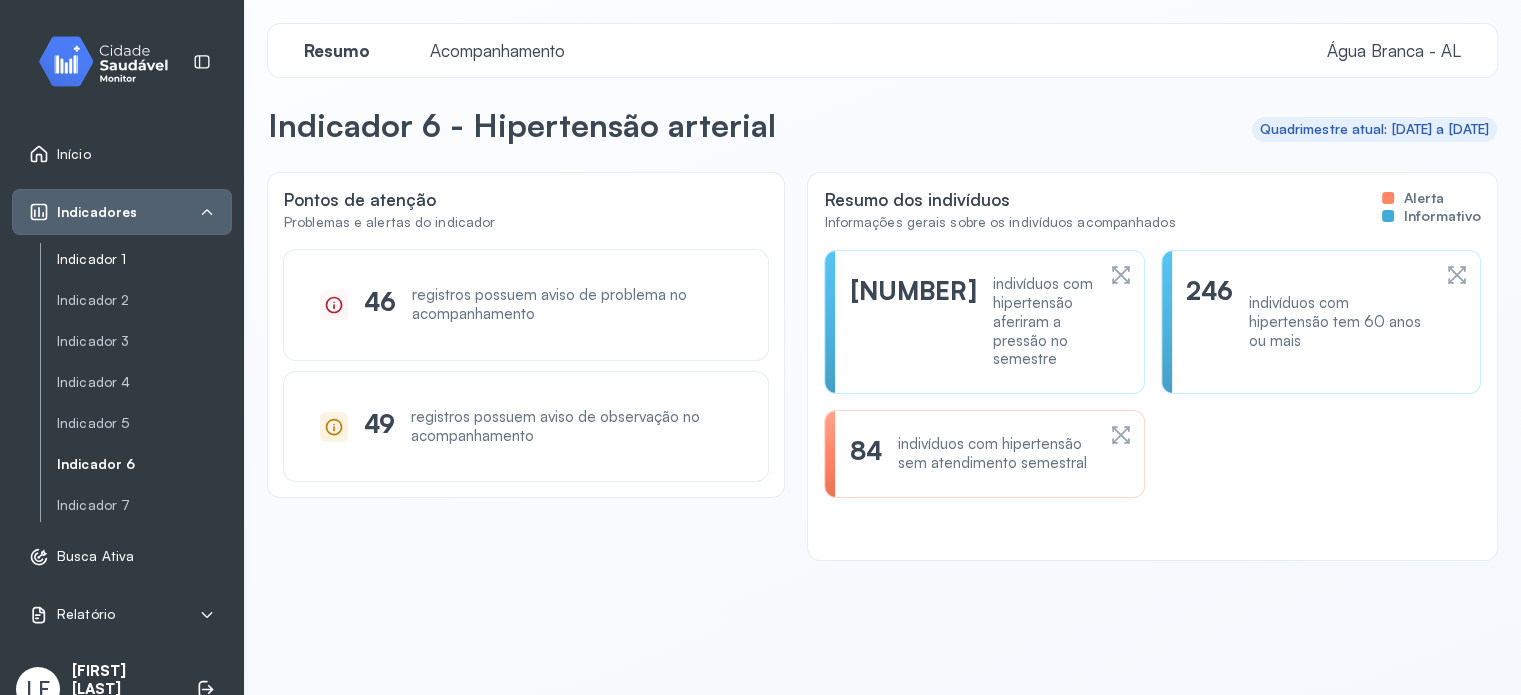click on "Indicador 1" at bounding box center [144, 259] 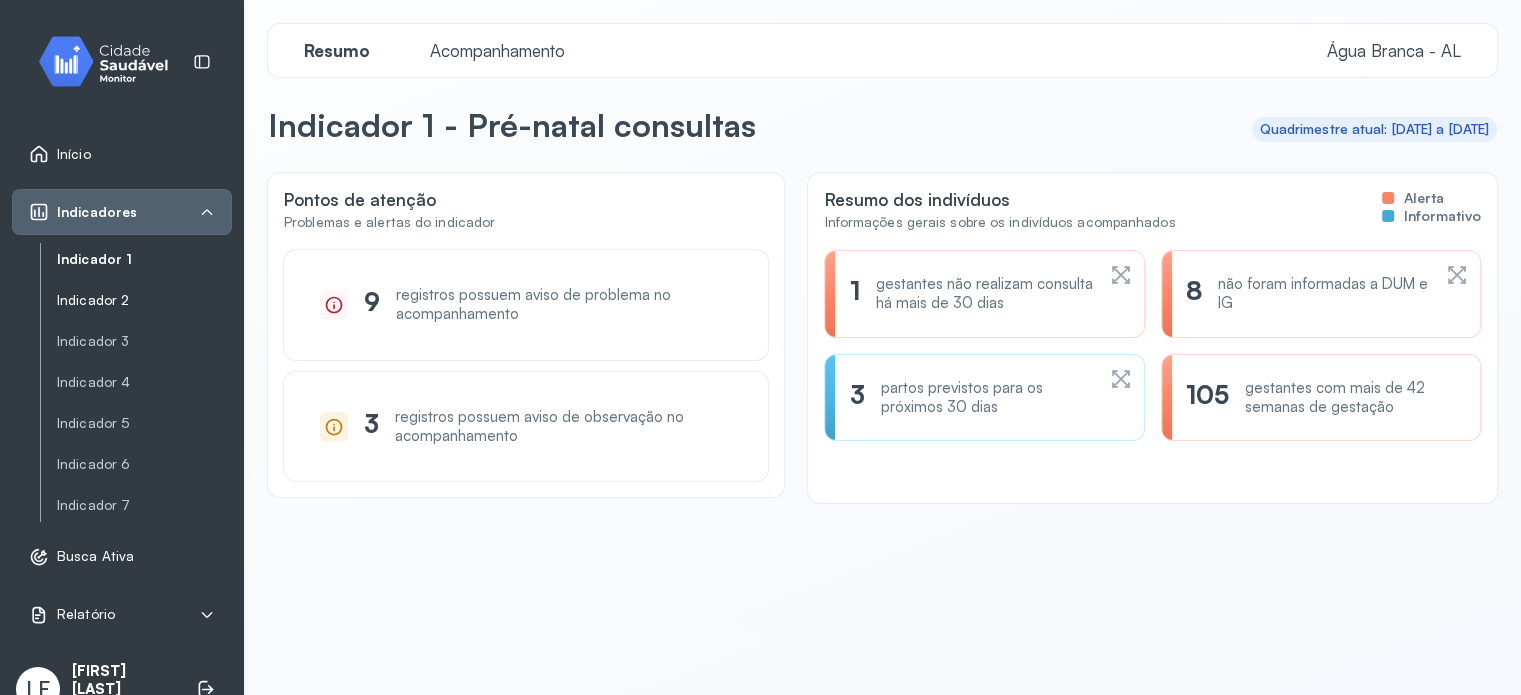 click on "Indicador 2" at bounding box center (144, 300) 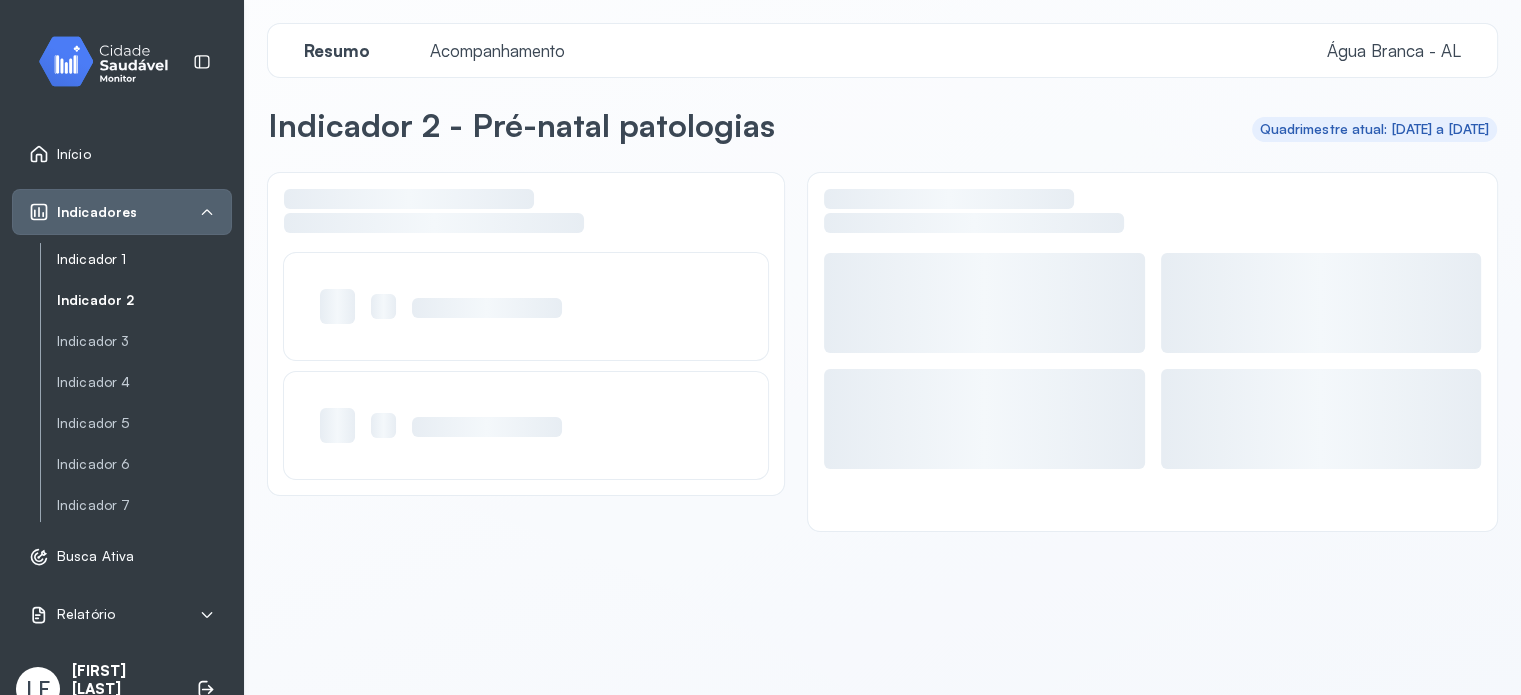 click on "Indicador 1" at bounding box center (144, 259) 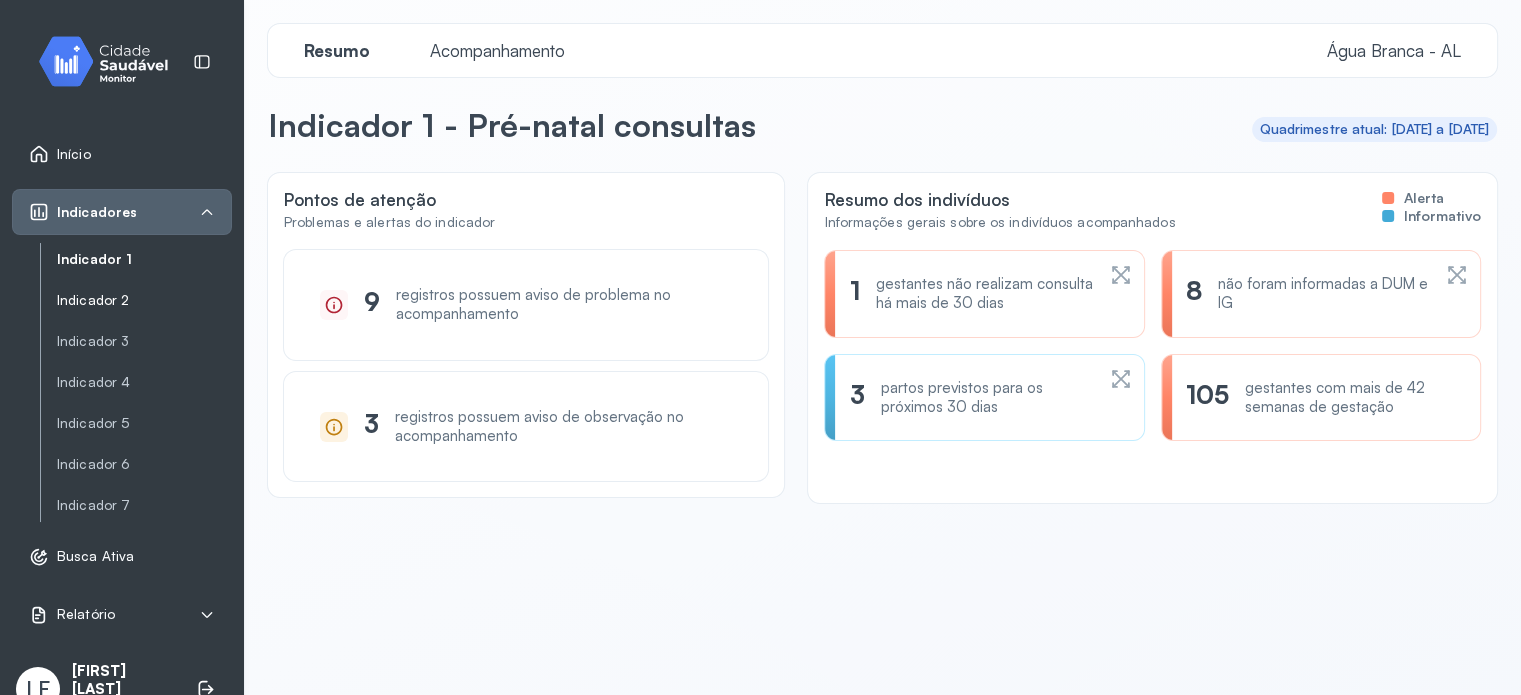 click on "Indicador 2" at bounding box center [144, 300] 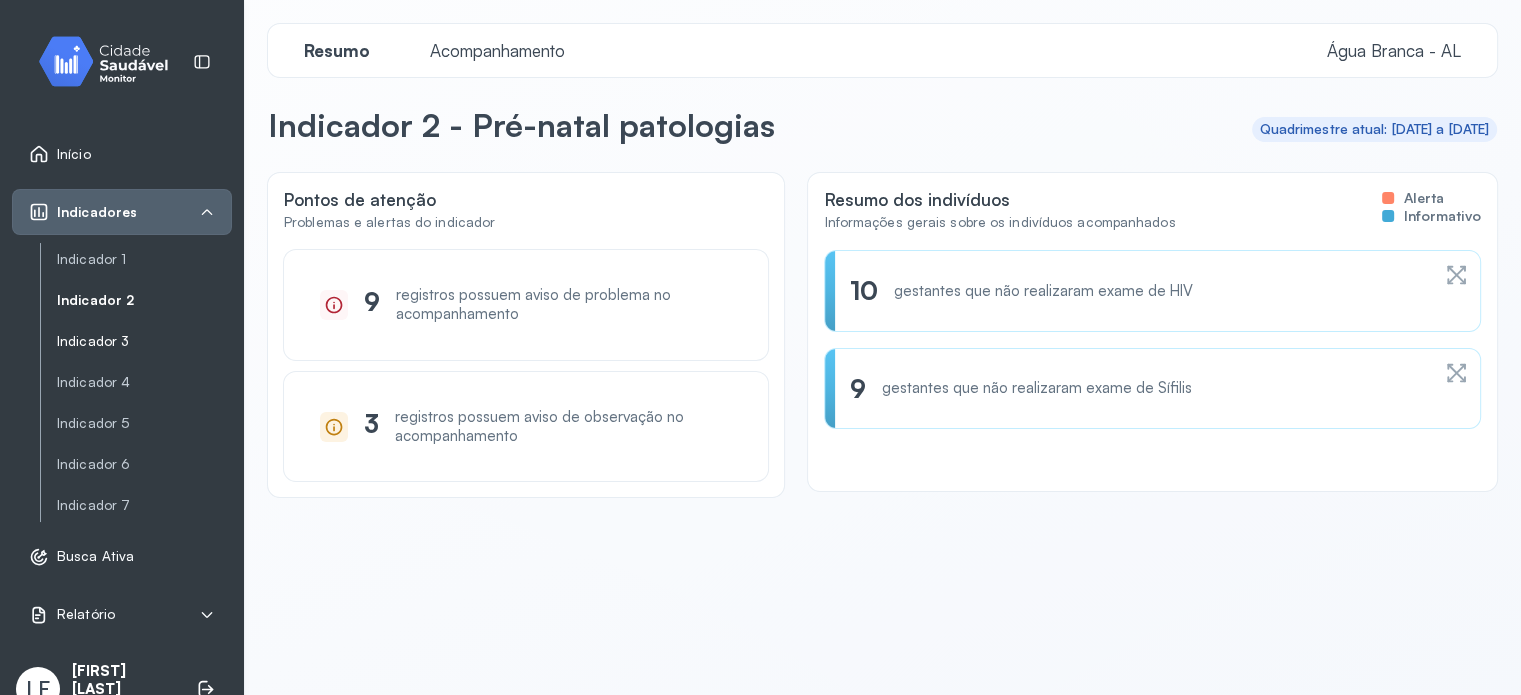 click on "Indicador 3" at bounding box center (144, 341) 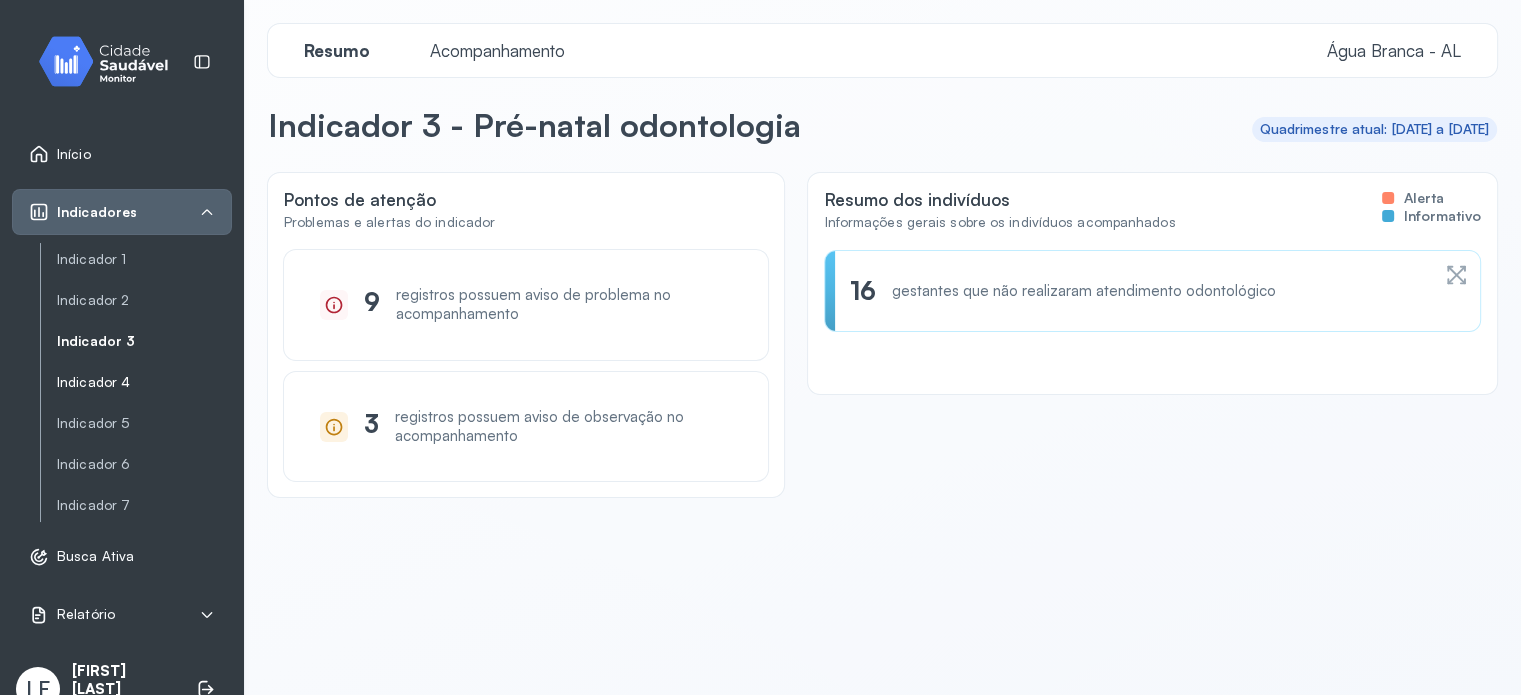 click on "Indicador 4" at bounding box center (144, 382) 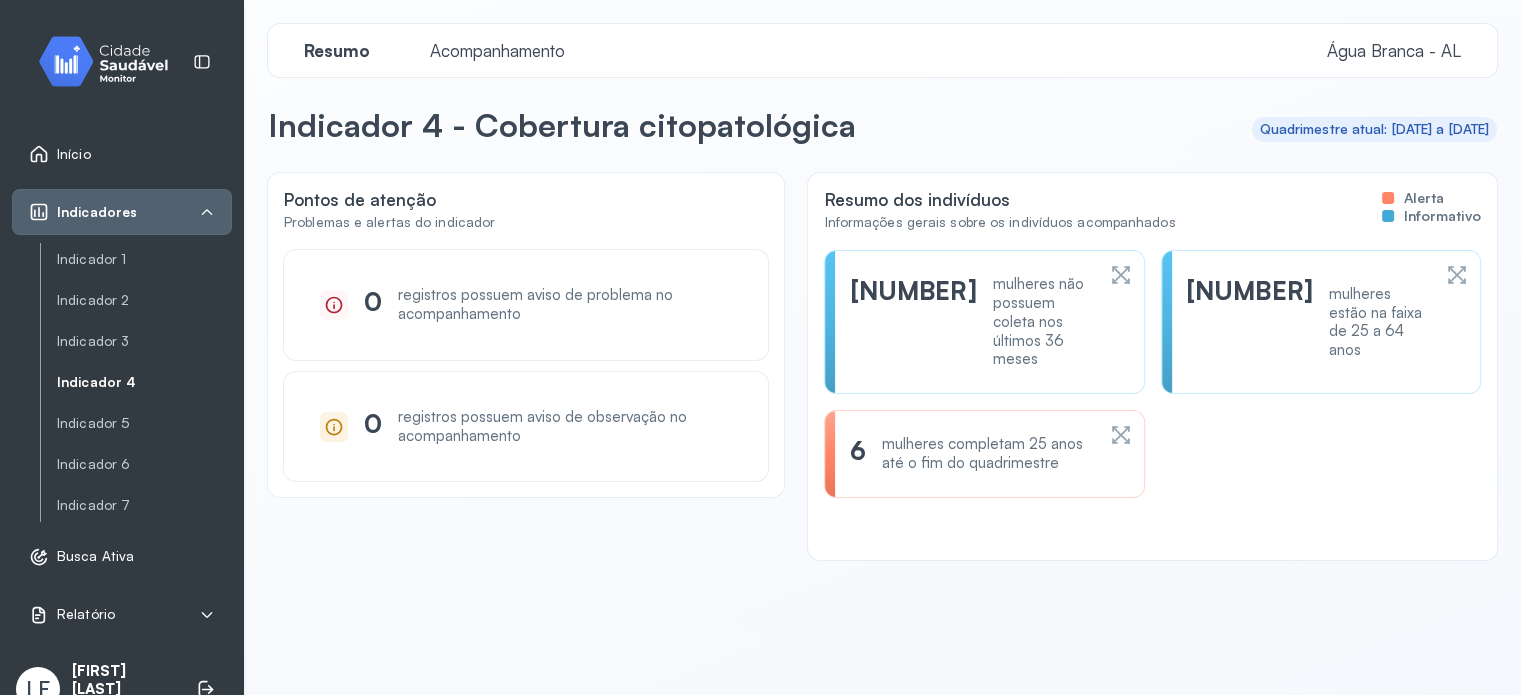 click on "mulheres completam 25 anos até o fim do quadrimestre" at bounding box center (988, 454) 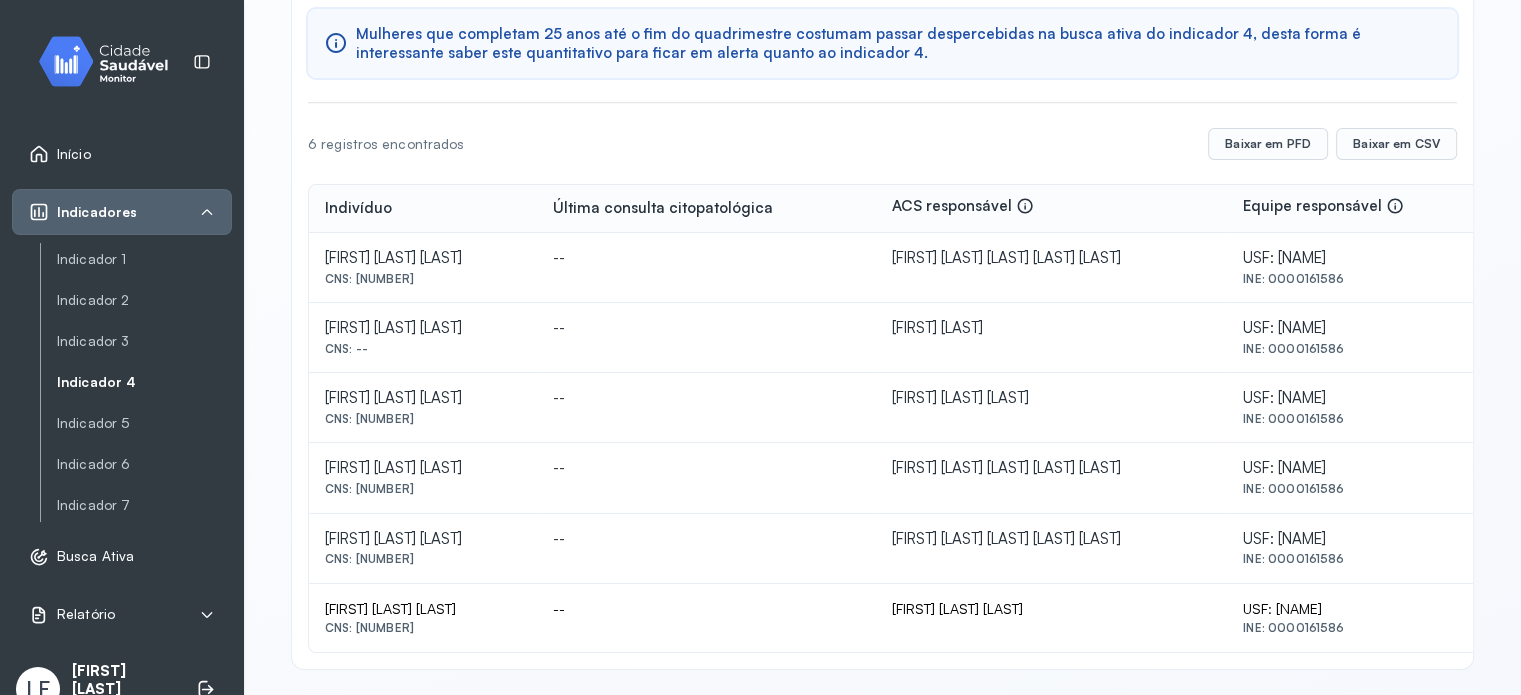 scroll, scrollTop: 228, scrollLeft: 0, axis: vertical 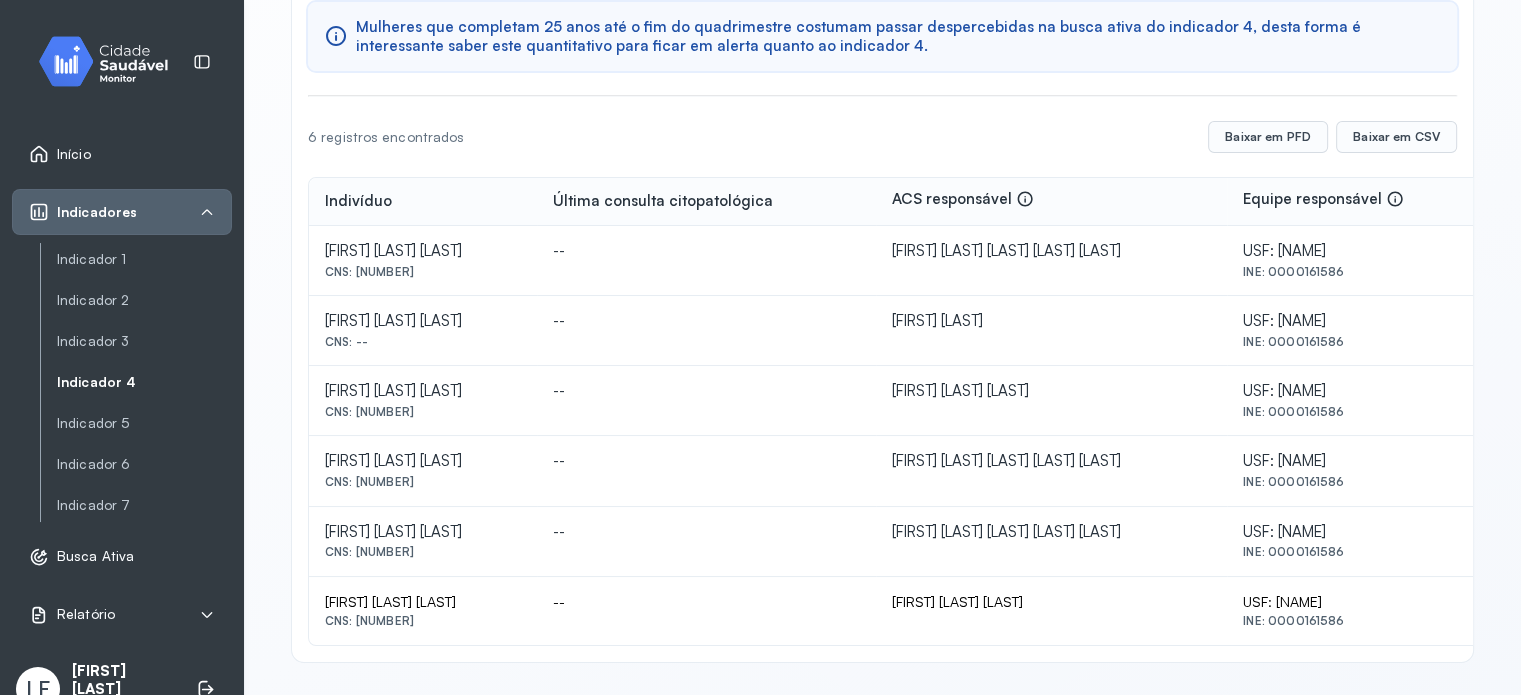 click on "Indicador 4" 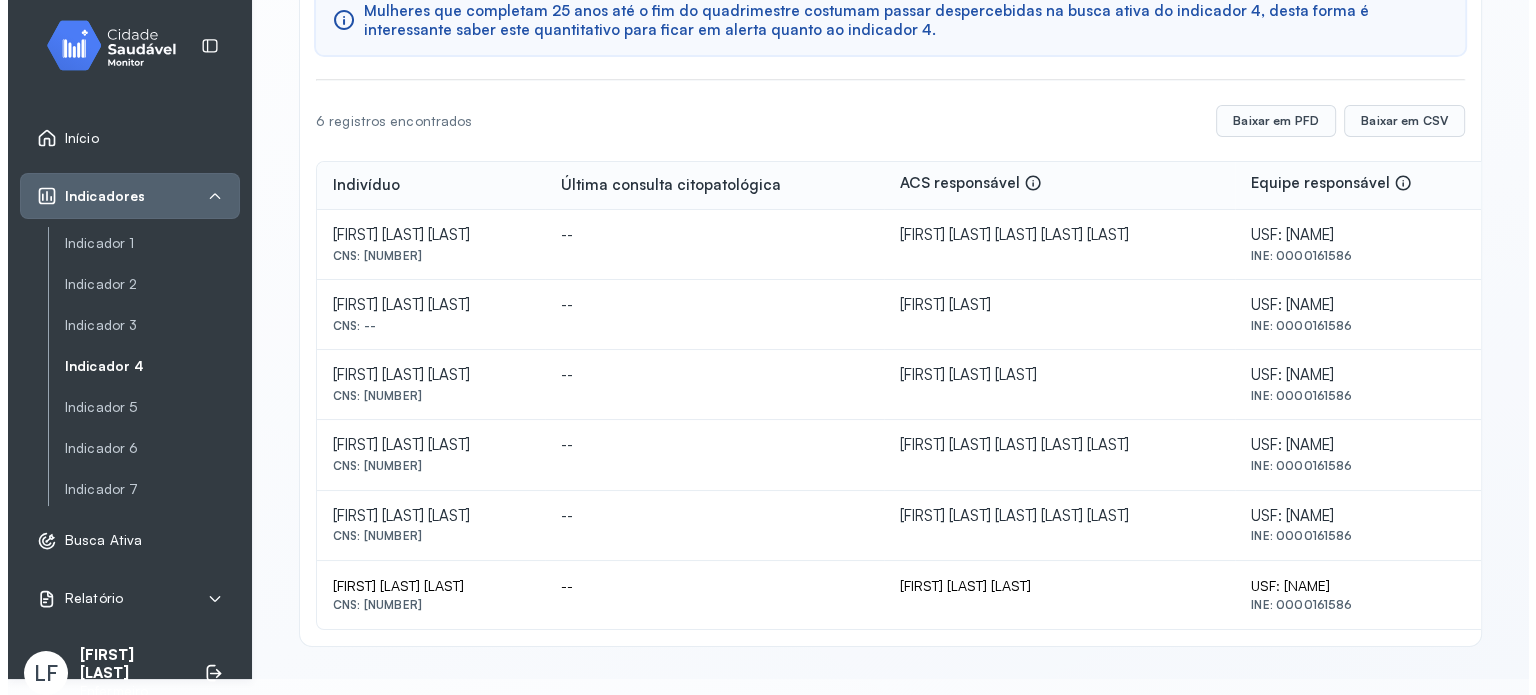 scroll, scrollTop: 0, scrollLeft: 0, axis: both 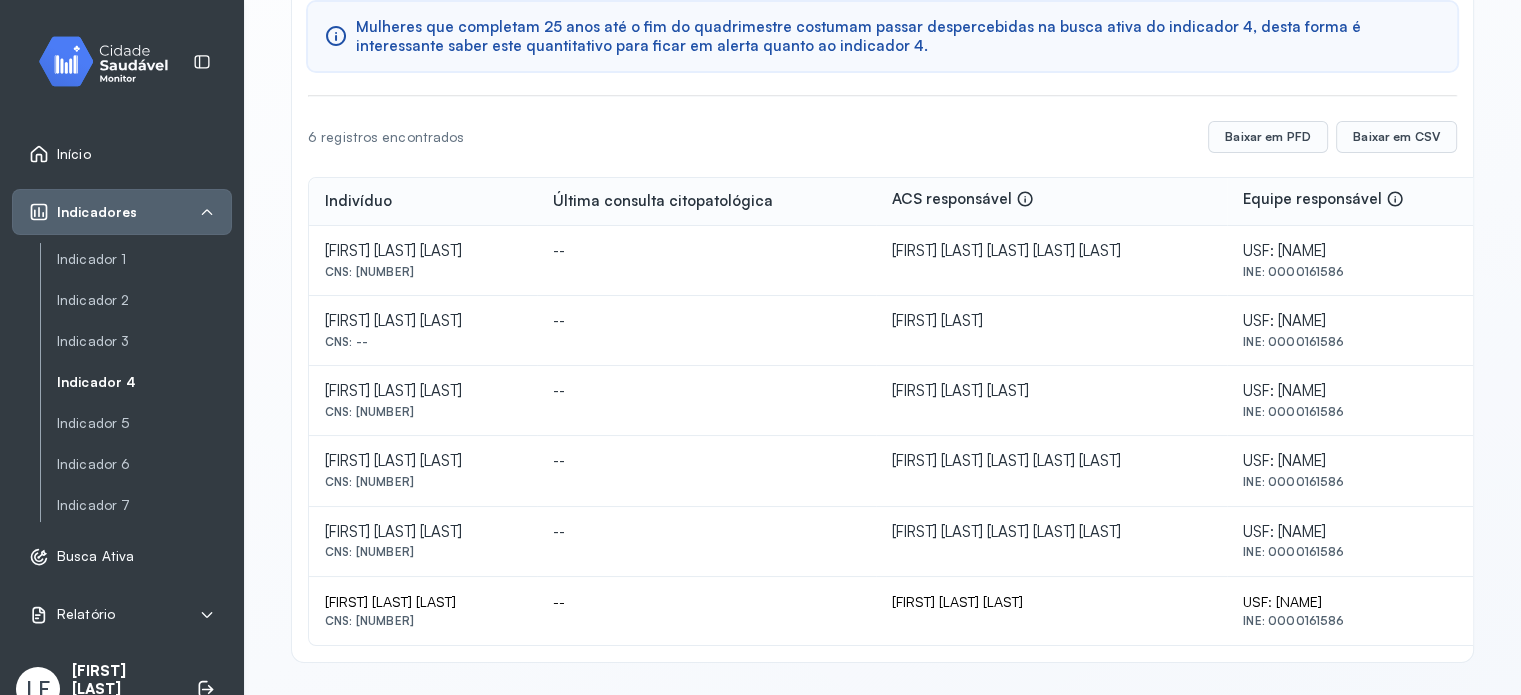click on "Início" at bounding box center (74, 154) 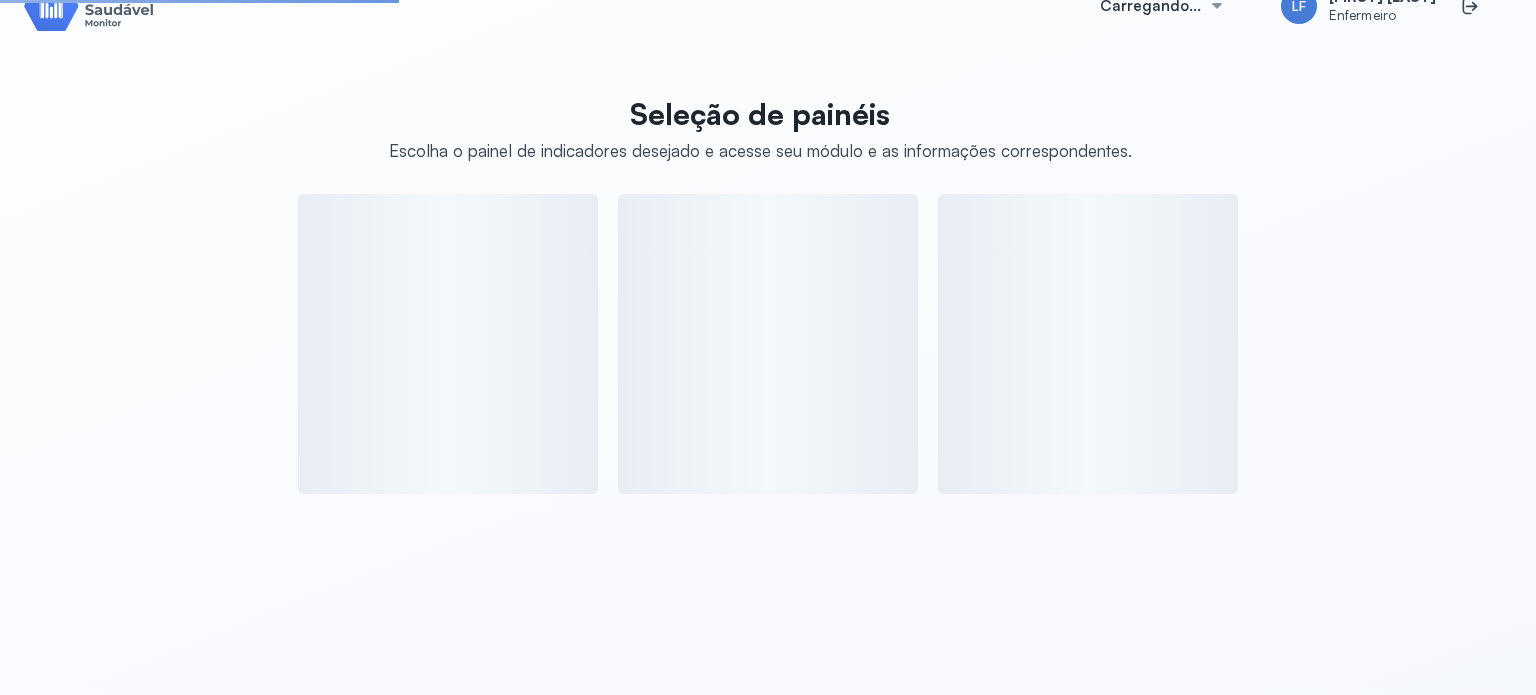 scroll, scrollTop: 228, scrollLeft: 0, axis: vertical 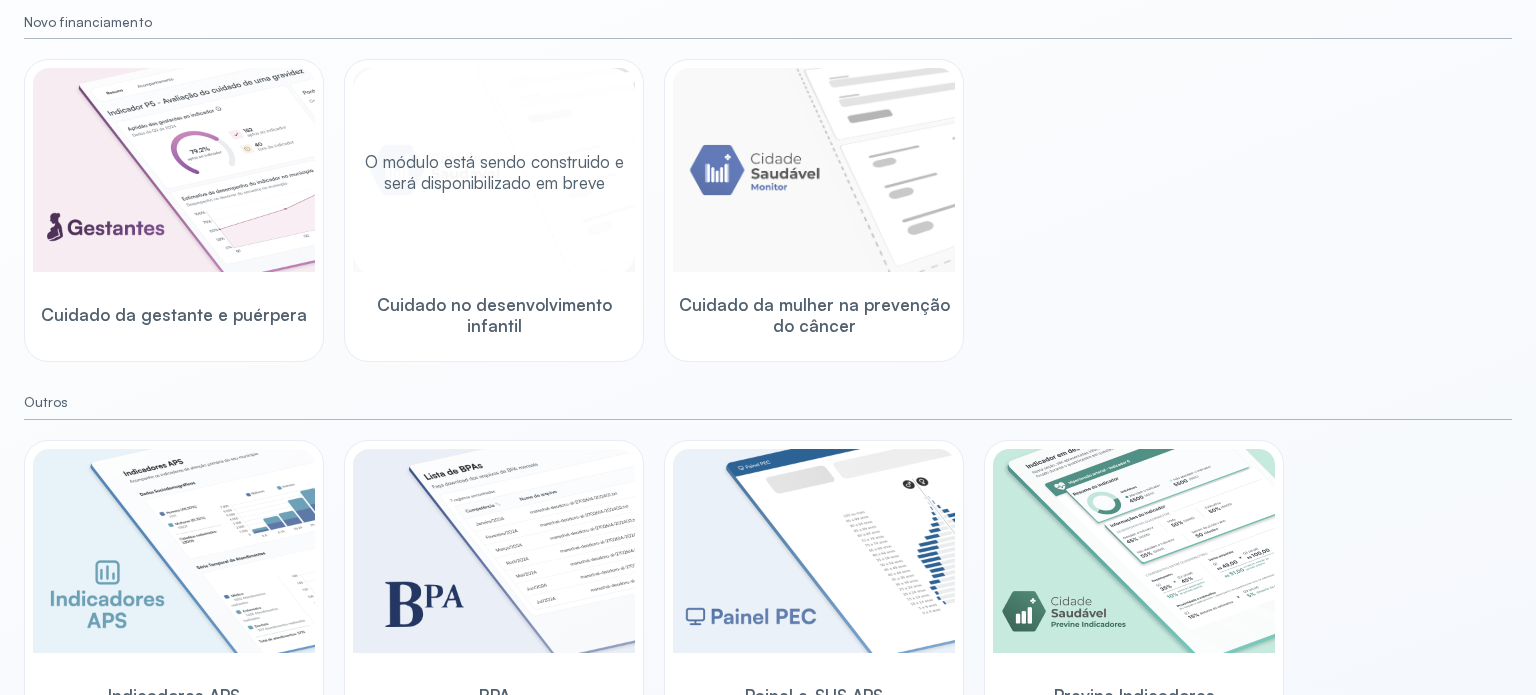 click on "O módulo está sendo construido e será disponibilizado em breve" at bounding box center (494, 172) 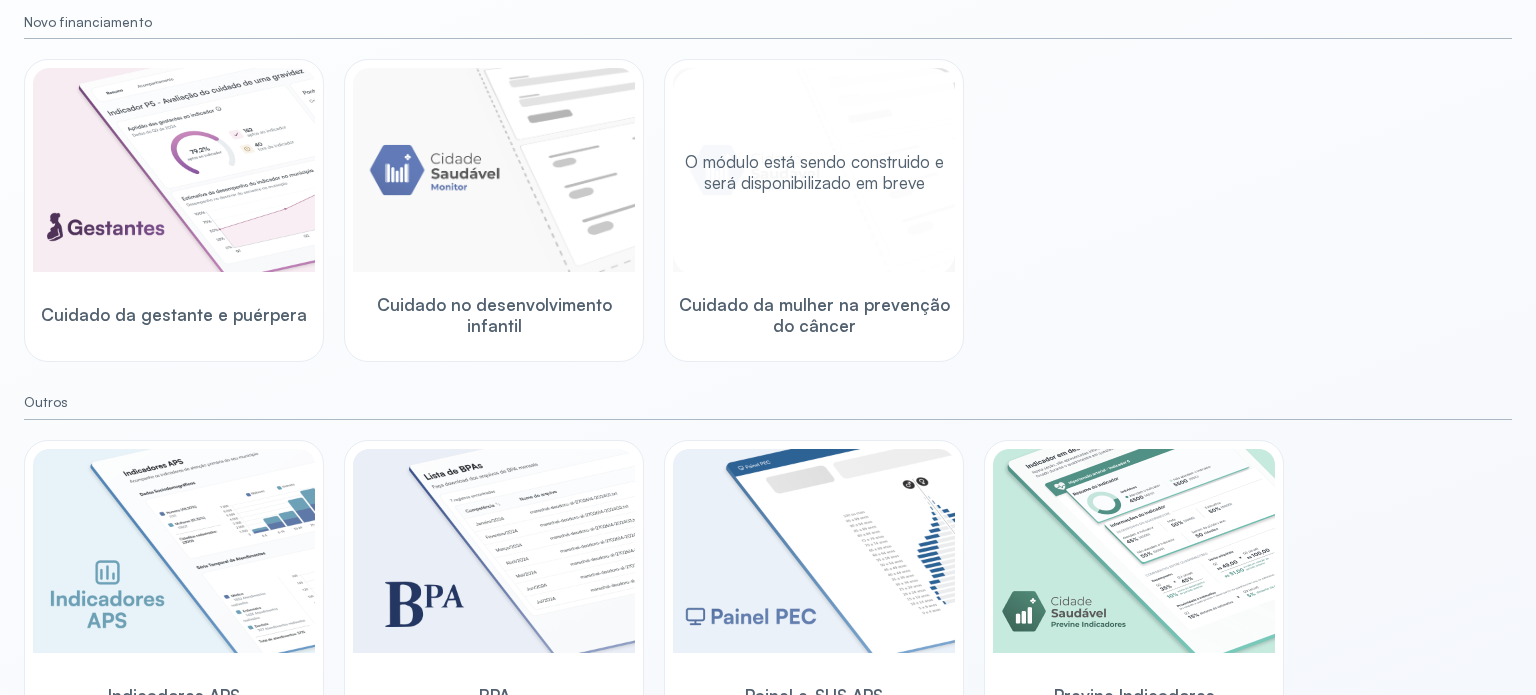 click on "O módulo está sendo construido e será disponibilizado em breve" at bounding box center (814, 172) 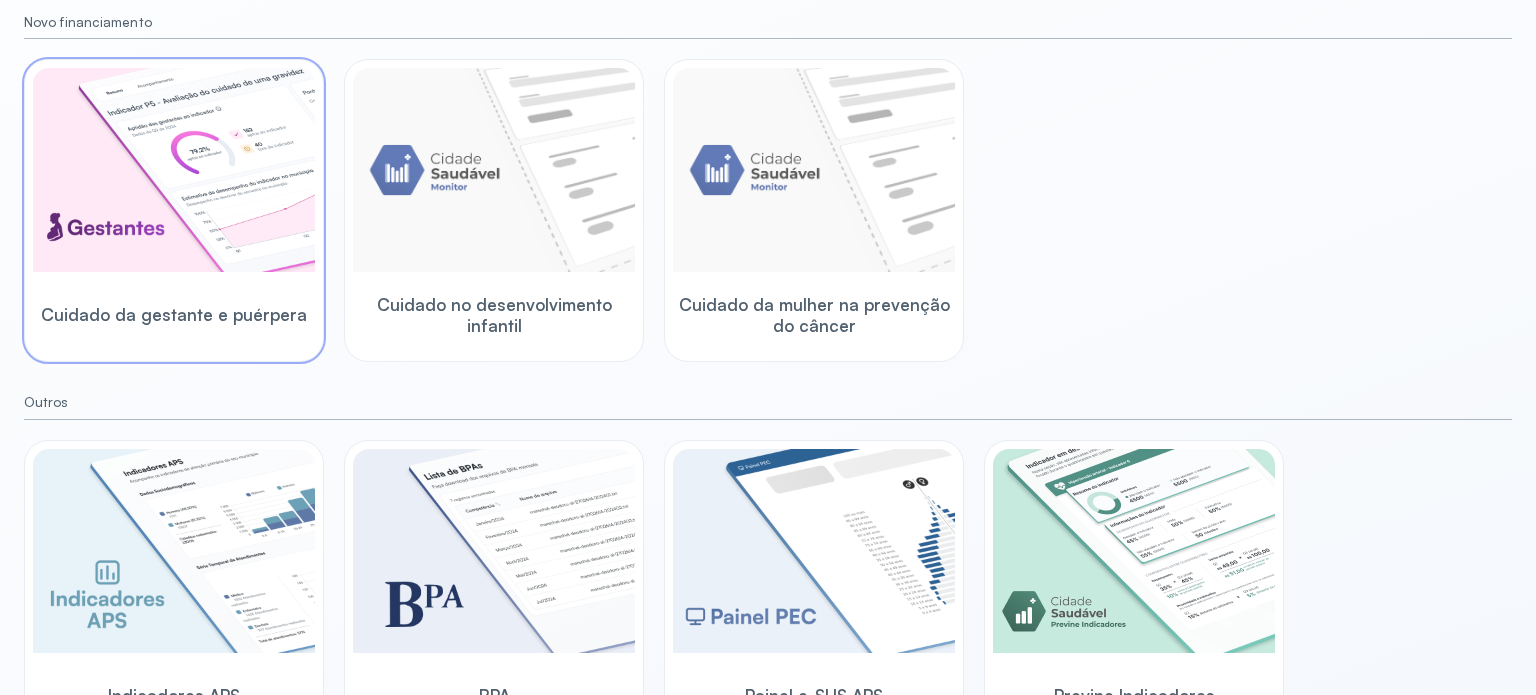 click at bounding box center [174, 170] 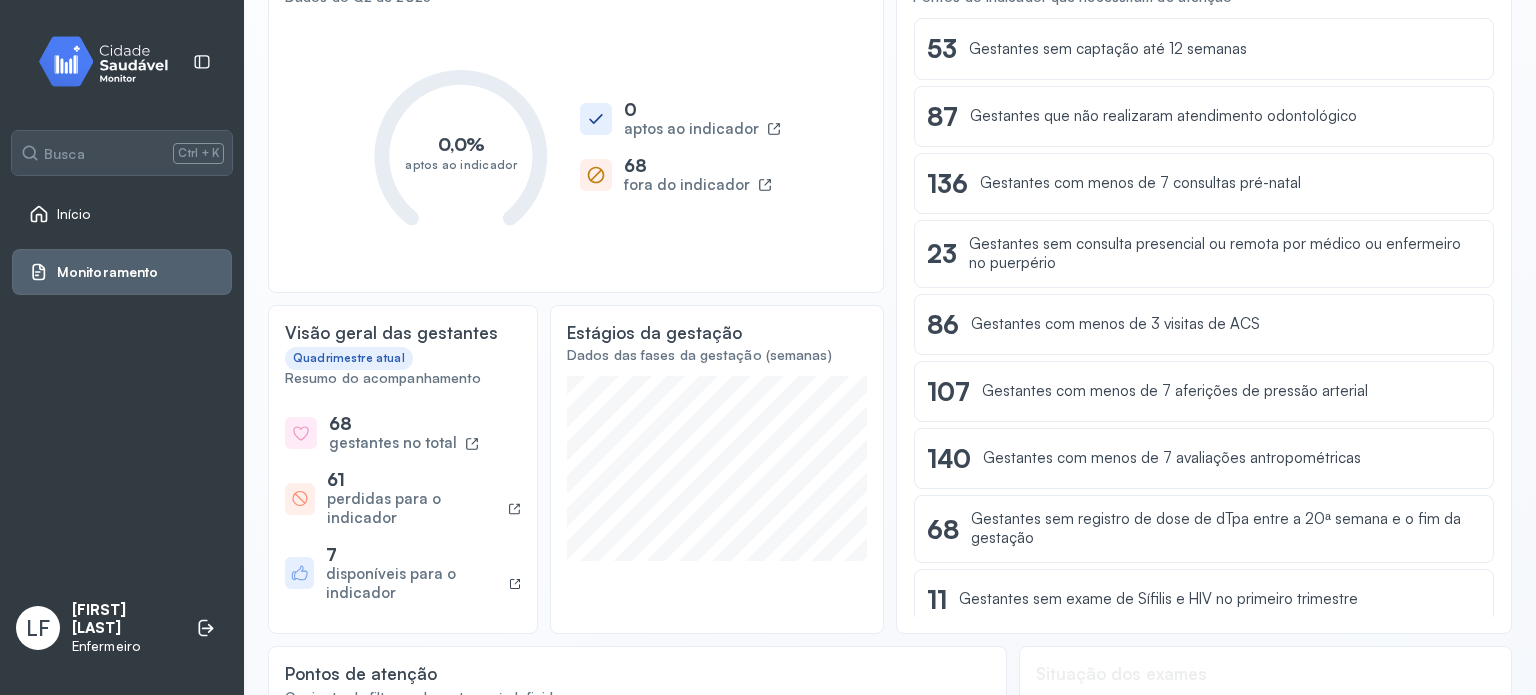 click on "Início" at bounding box center [74, 214] 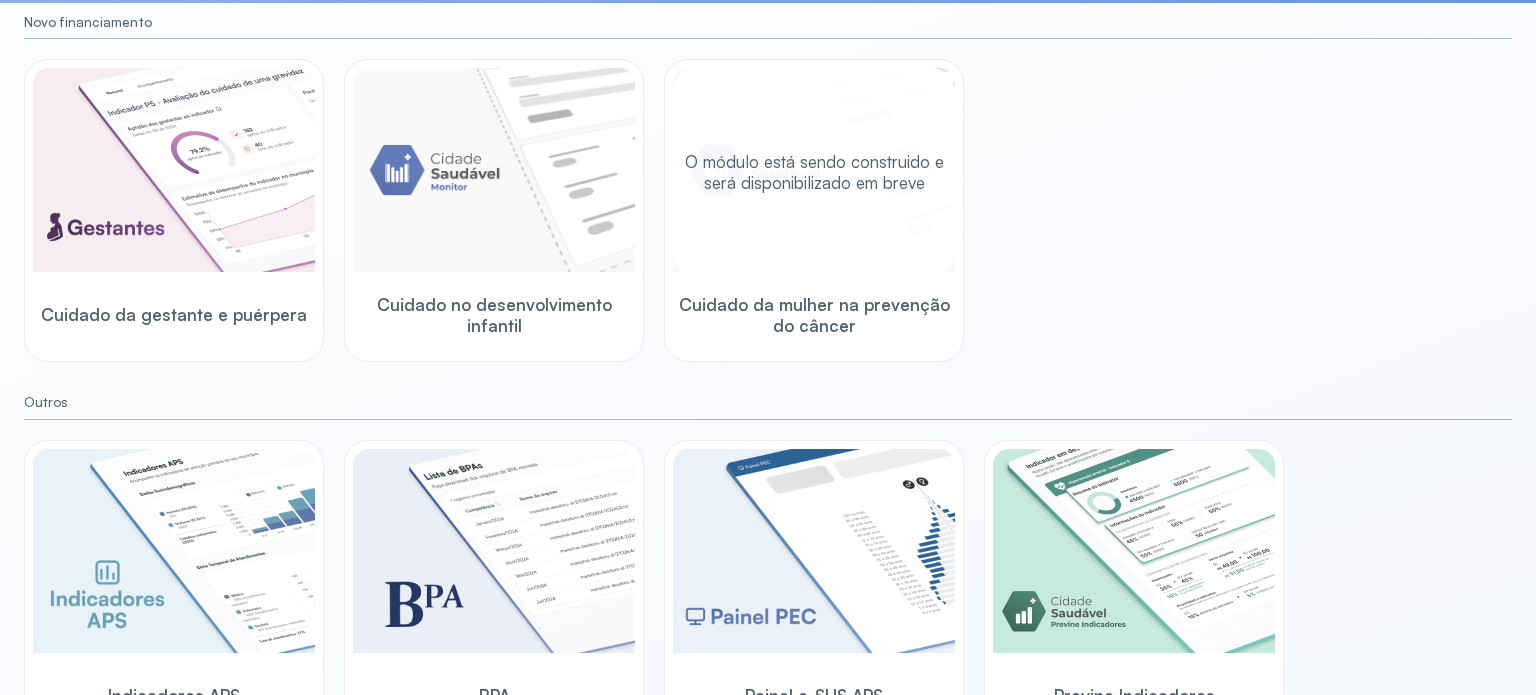 scroll, scrollTop: 328, scrollLeft: 0, axis: vertical 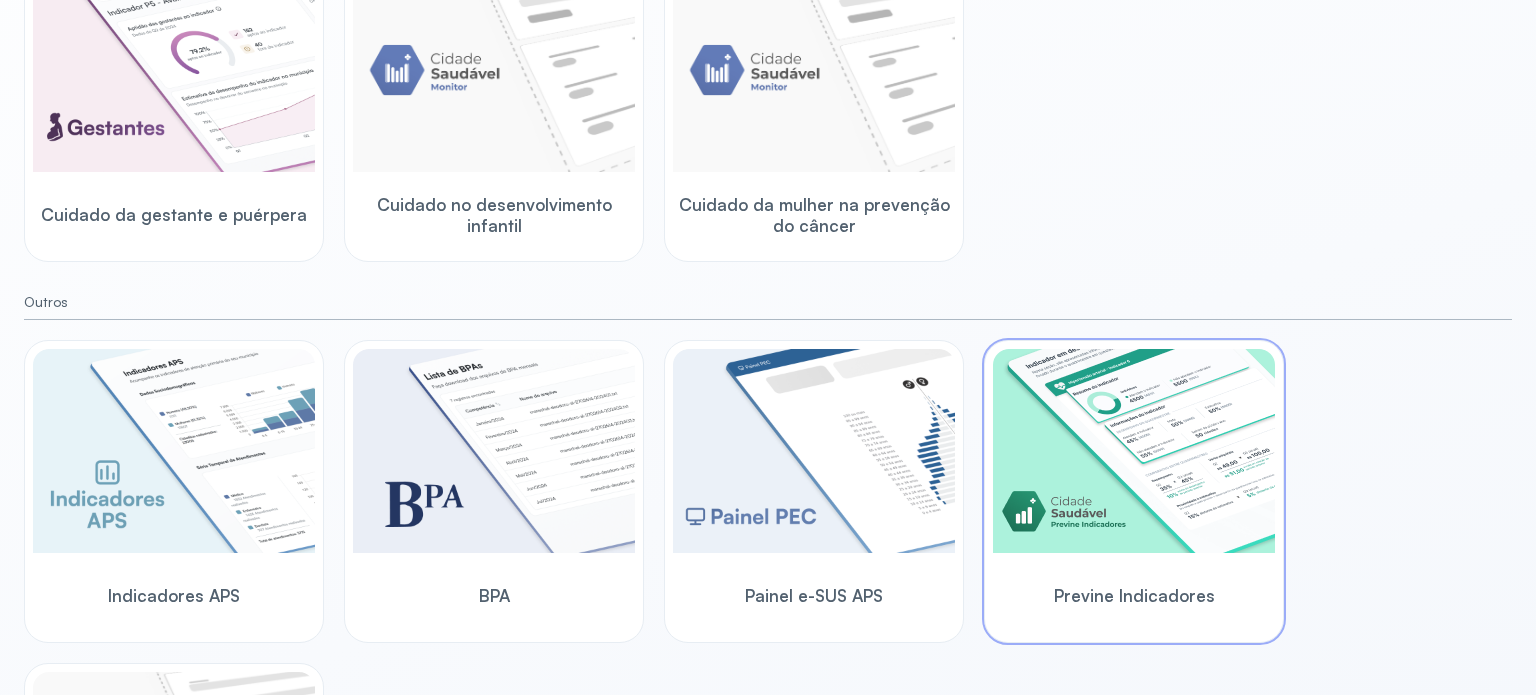click at bounding box center (1134, 451) 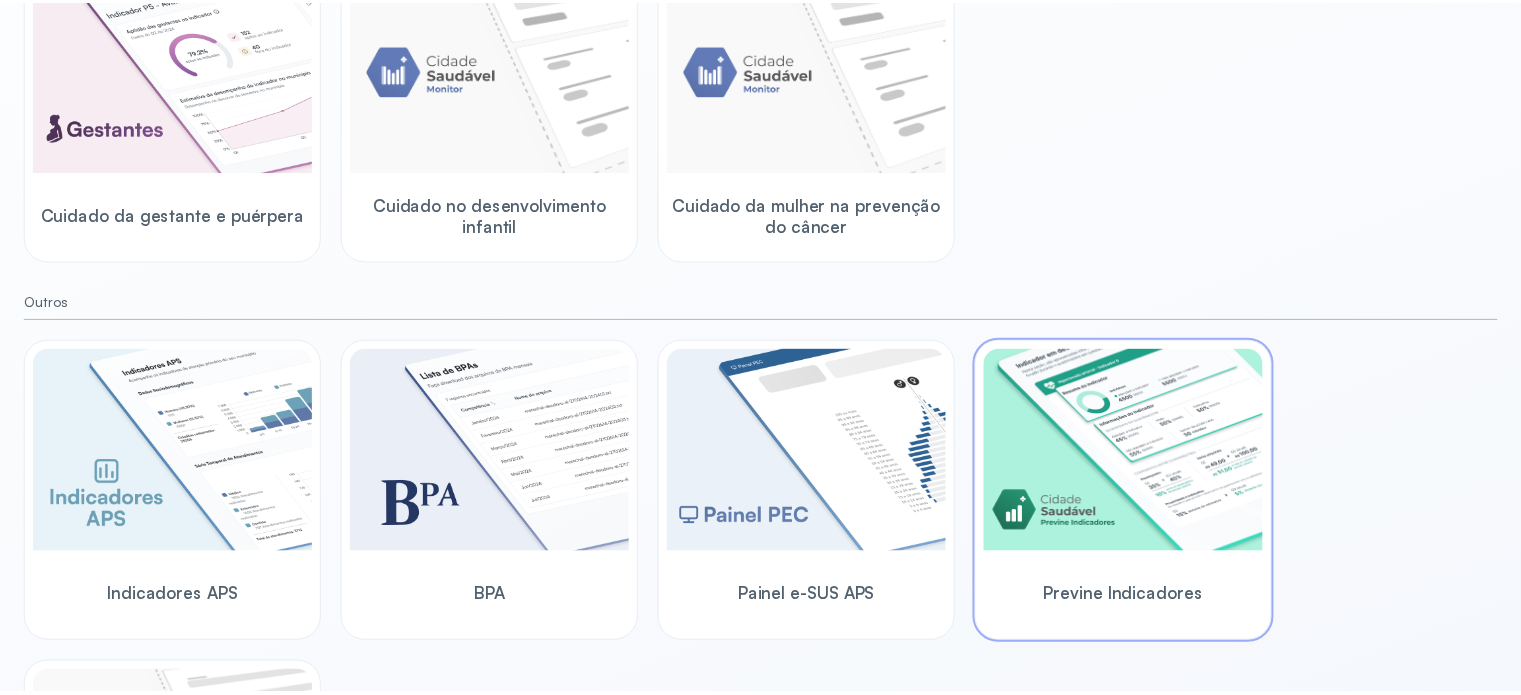 scroll, scrollTop: 0, scrollLeft: 0, axis: both 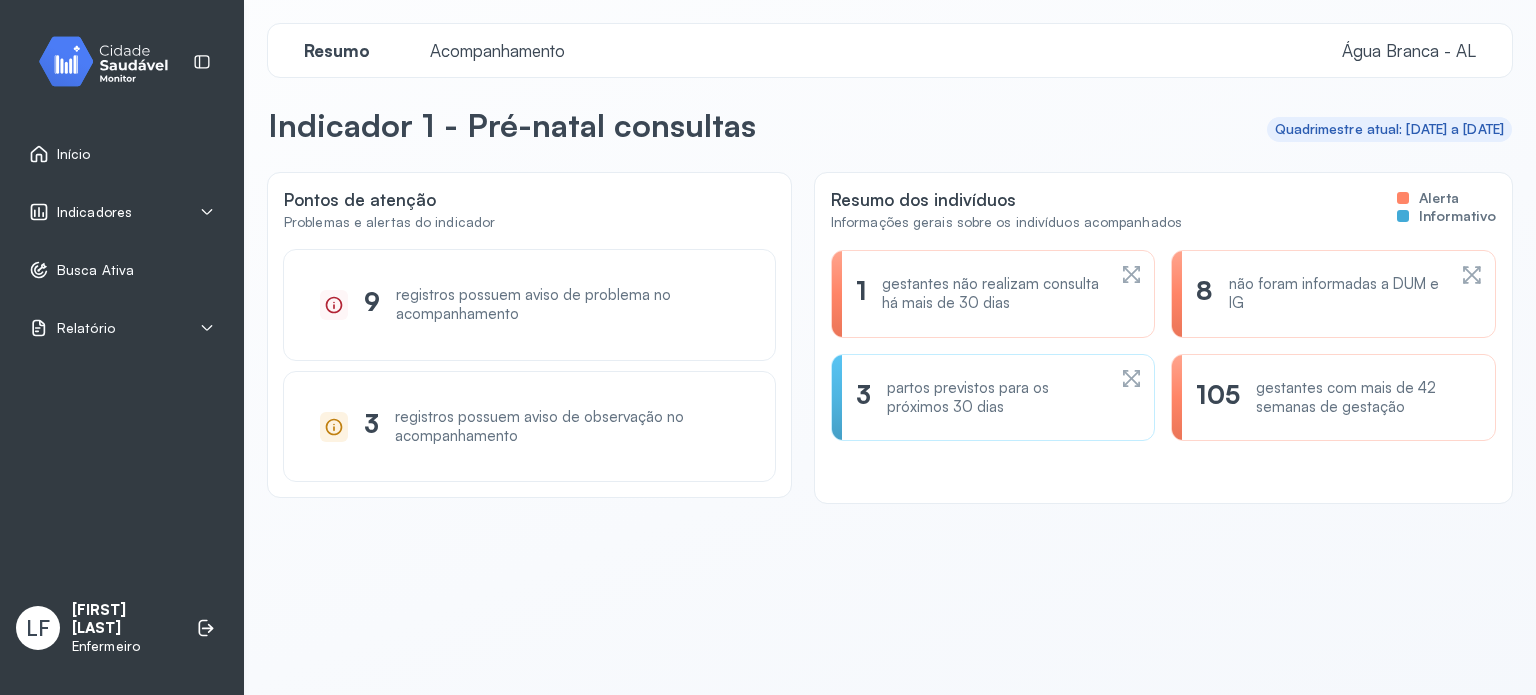 click on "Indicadores" at bounding box center [122, 212] 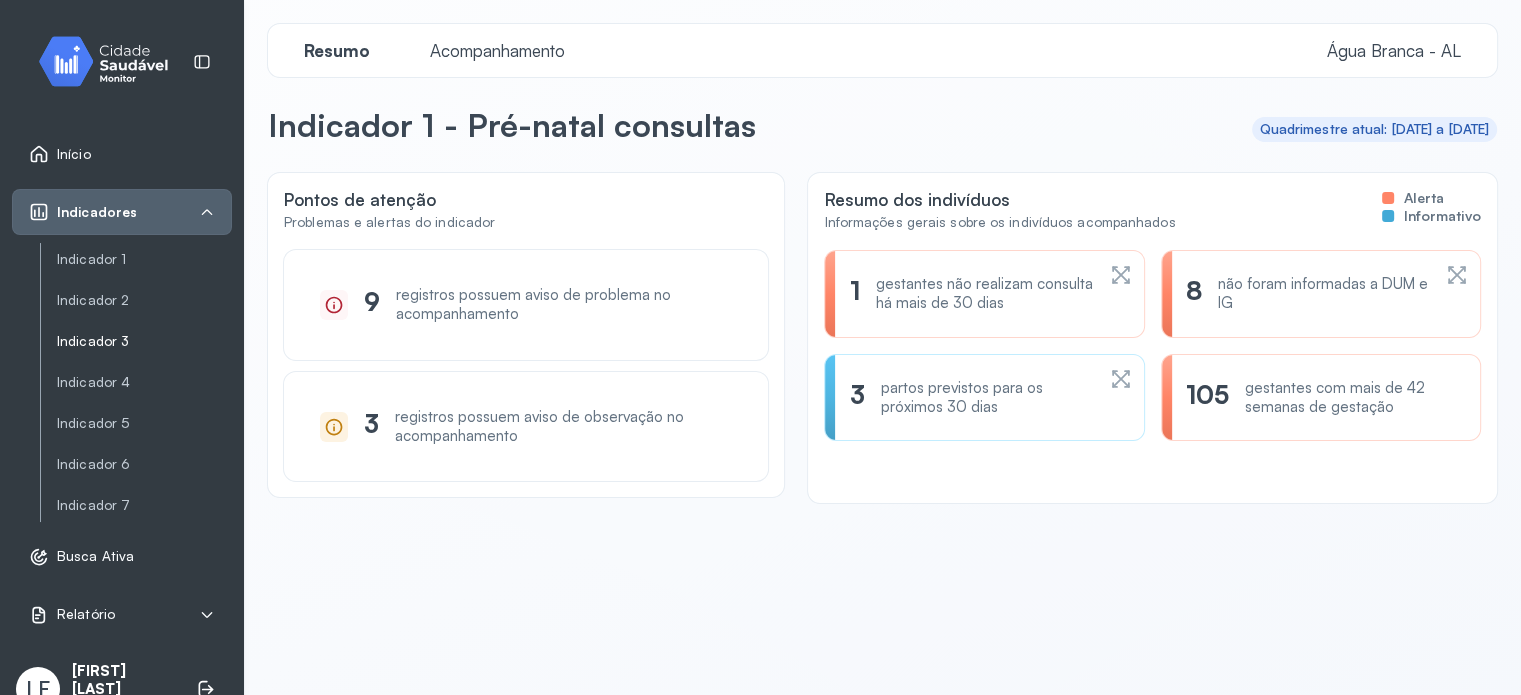 click on "Indicador 3" at bounding box center (144, 341) 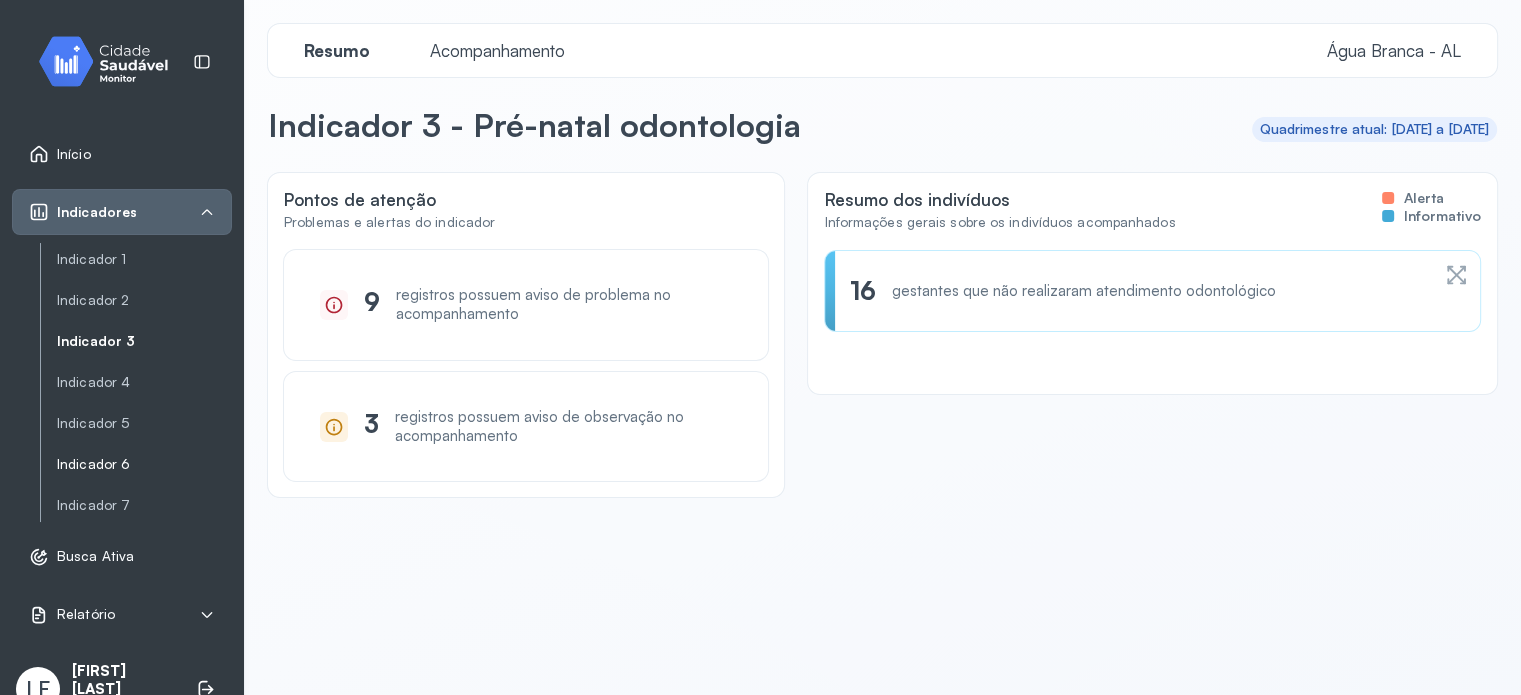 click on "Indicador 6" at bounding box center [144, 464] 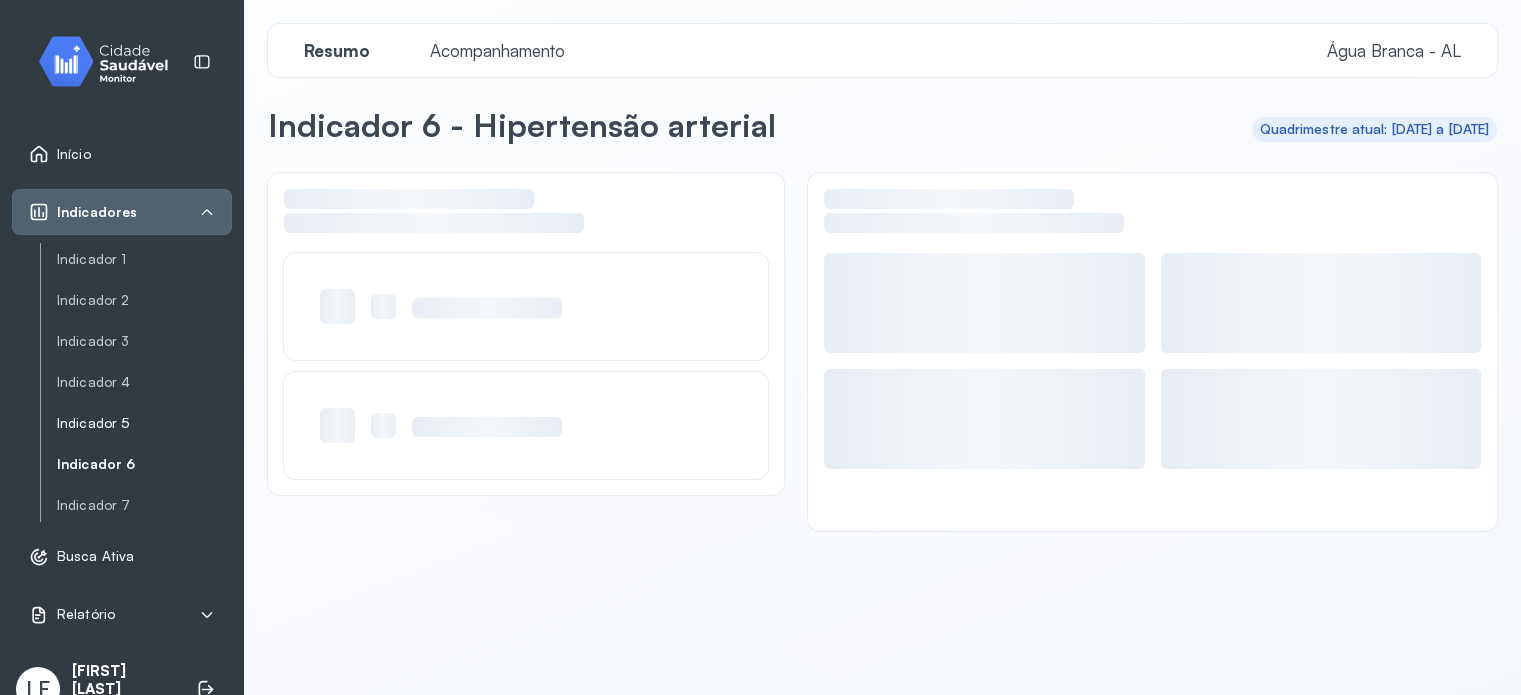 click on "Indicador 5" at bounding box center (144, 423) 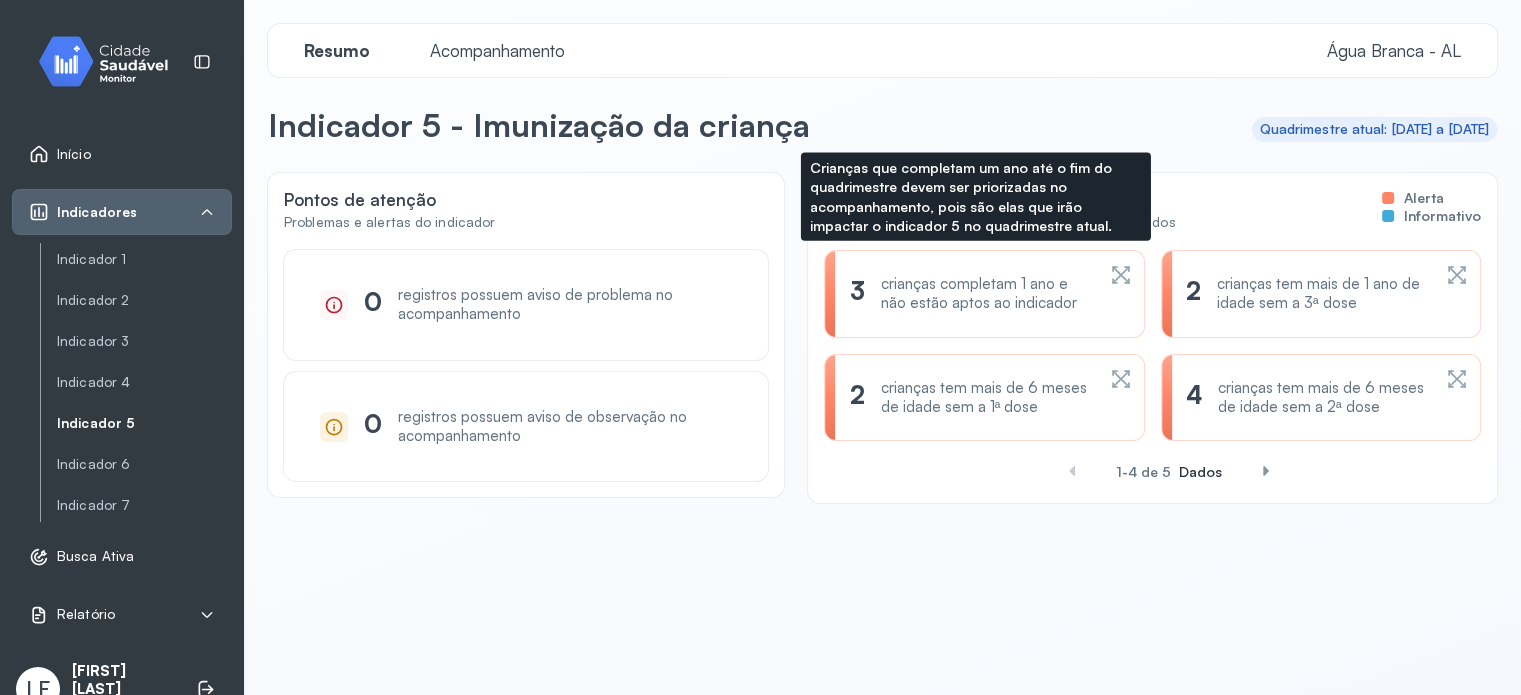 click on "crianças completam 1 ano e não estão aptos ao indicador" at bounding box center (987, 294) 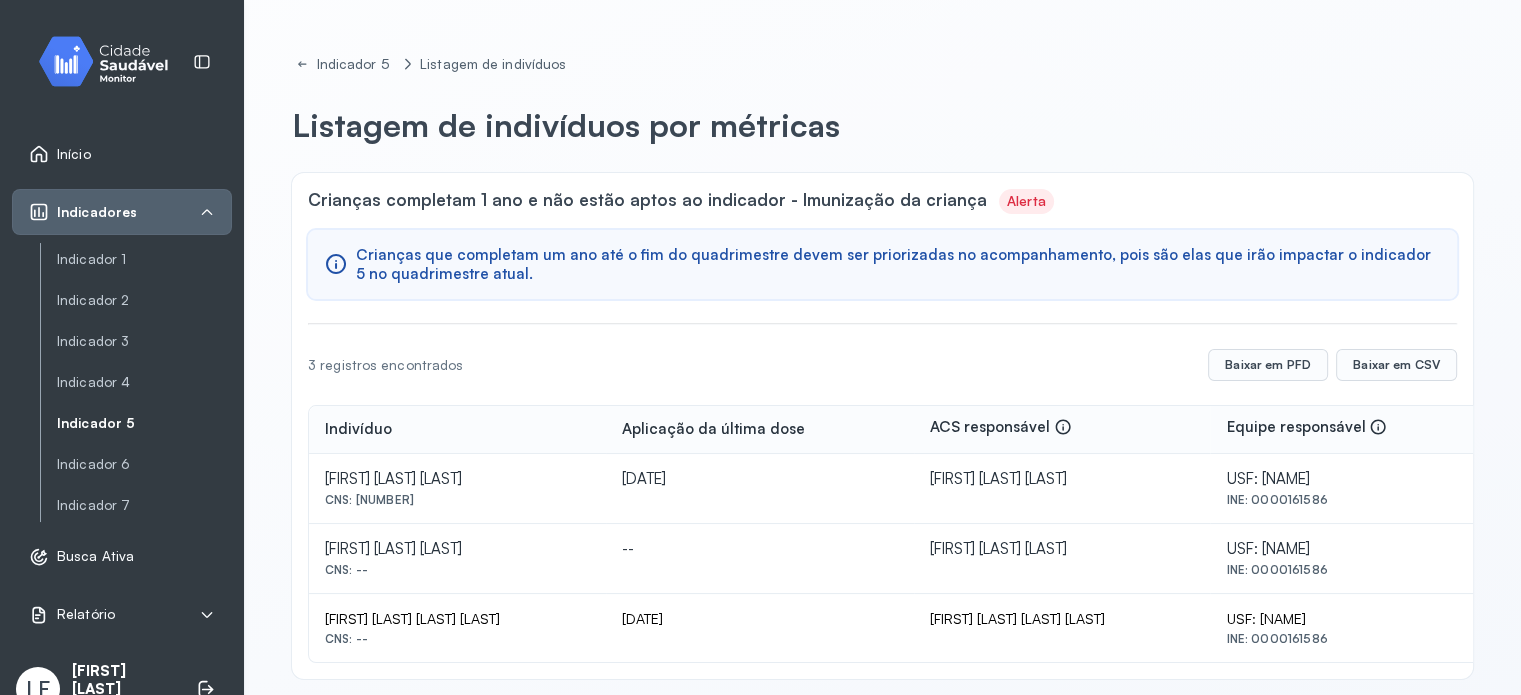 scroll, scrollTop: 18, scrollLeft: 0, axis: vertical 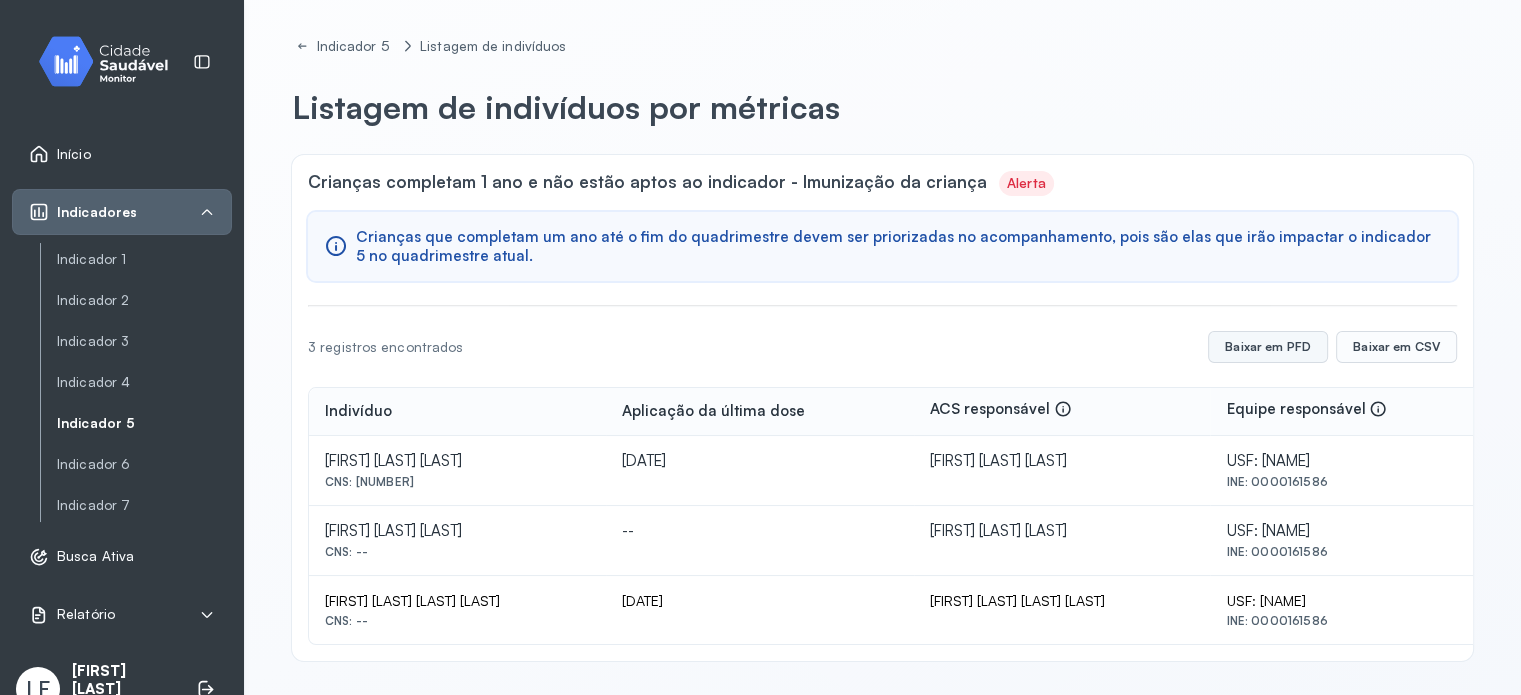 click on "Baixar em PFD" at bounding box center (1268, 347) 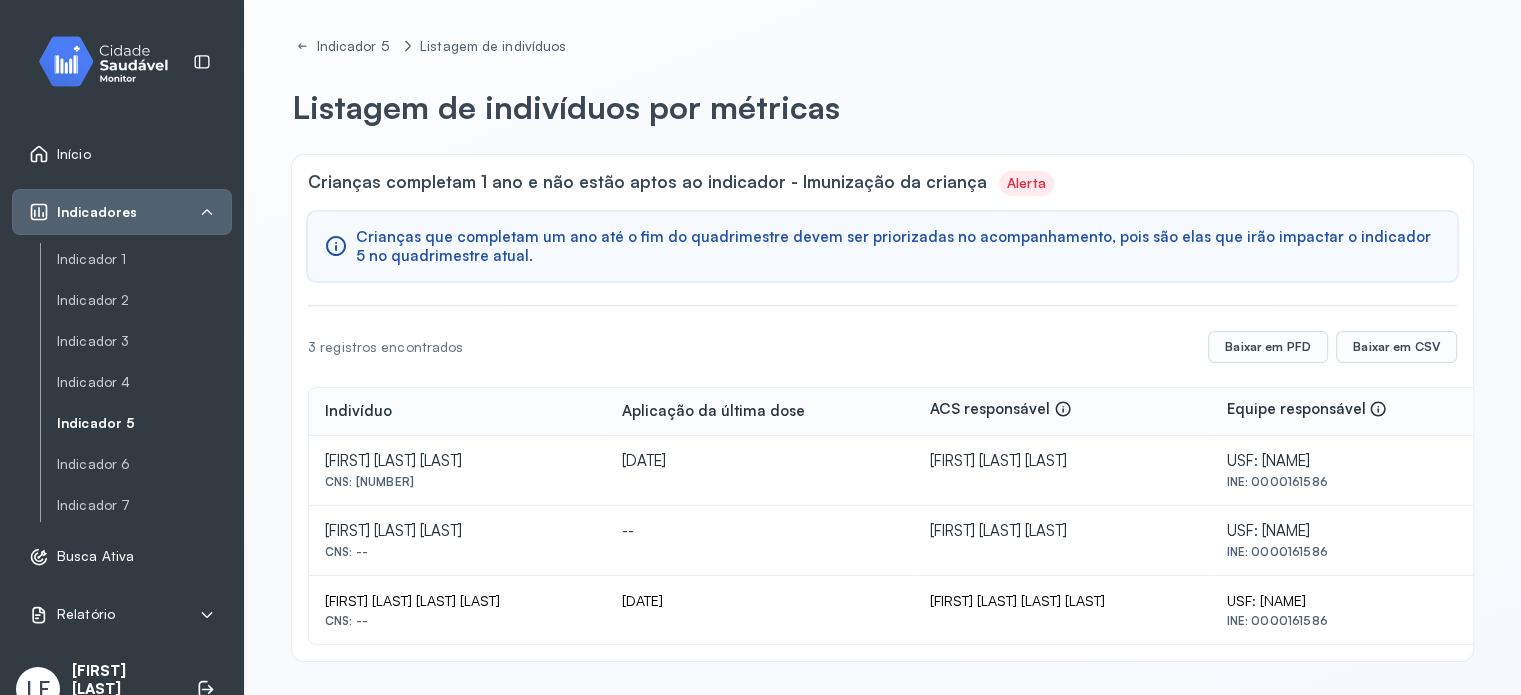 scroll, scrollTop: 0, scrollLeft: 0, axis: both 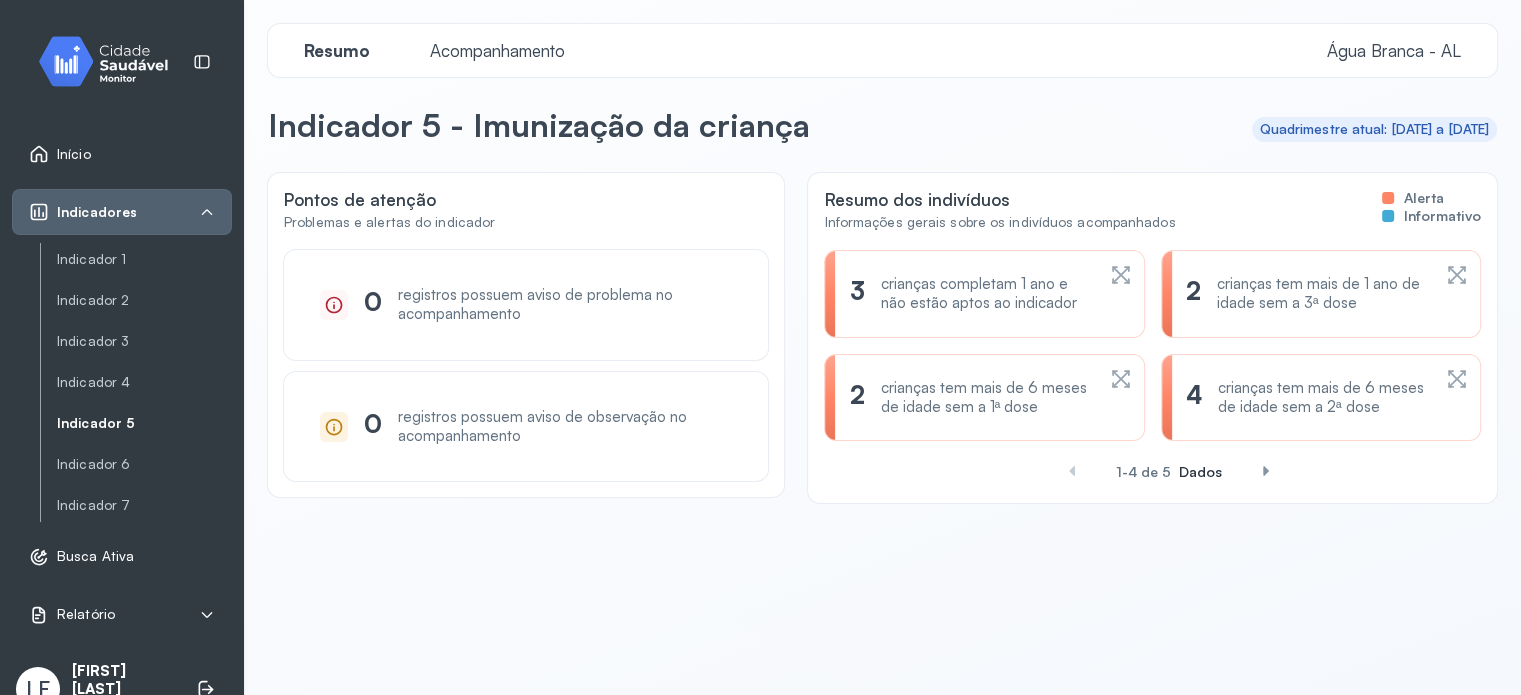 click on "2 crianças tem mais de 1 ano de idade sem a 3ª dose" 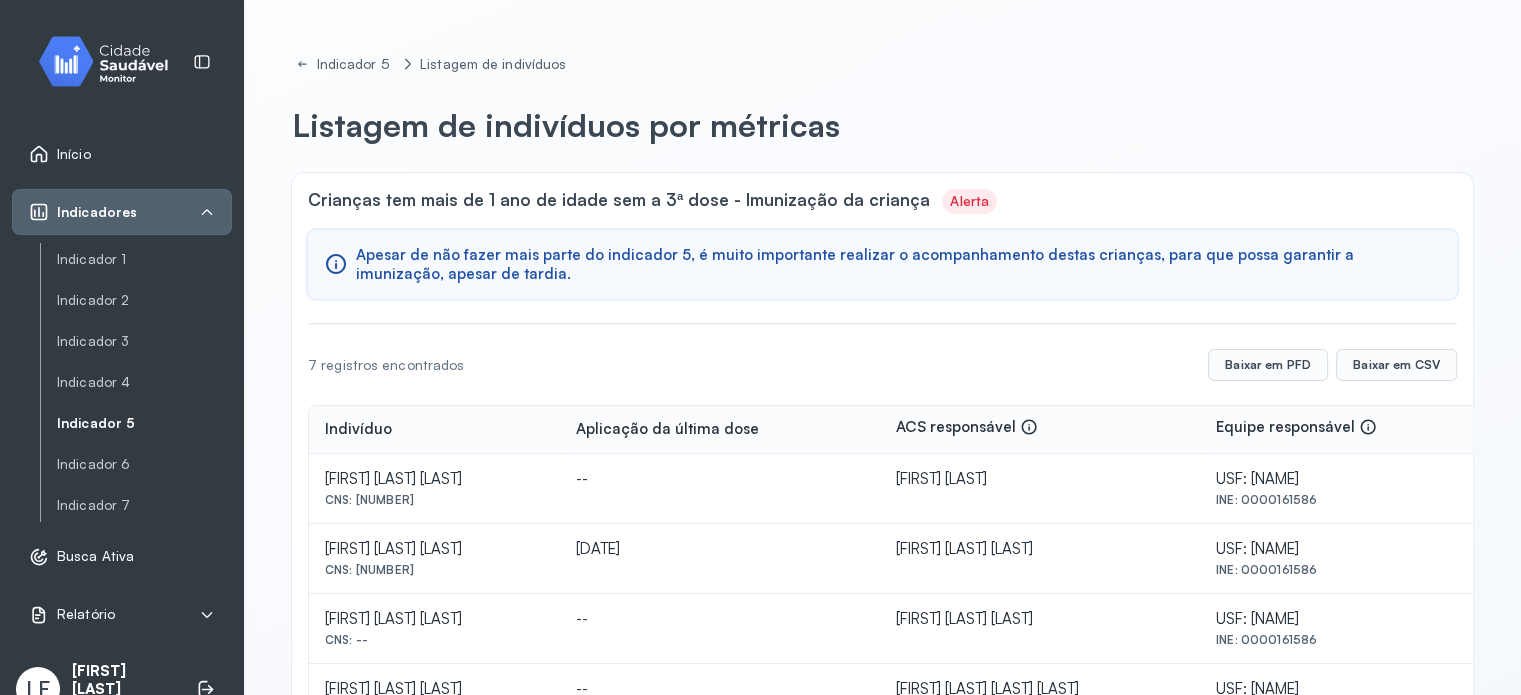 scroll, scrollTop: 100, scrollLeft: 0, axis: vertical 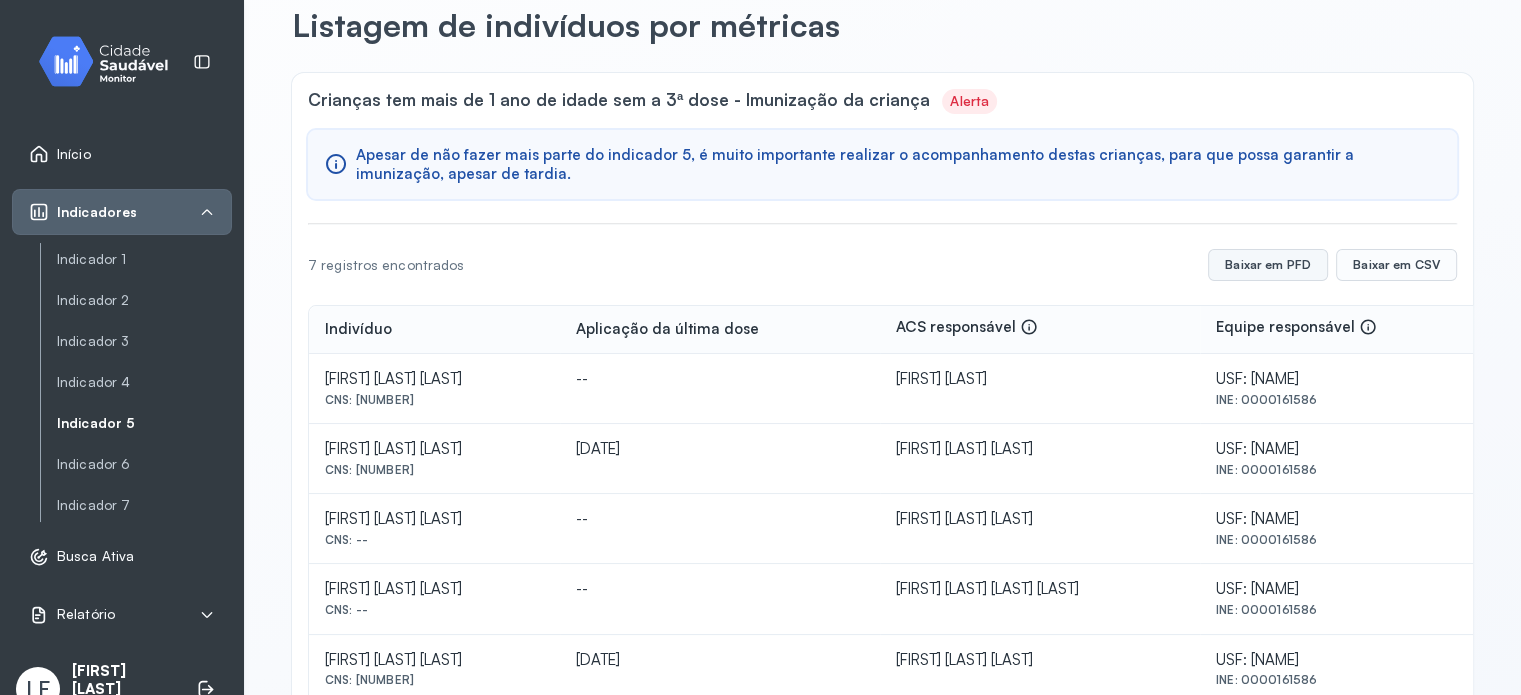 click on "Baixar em PFD" at bounding box center (1268, 265) 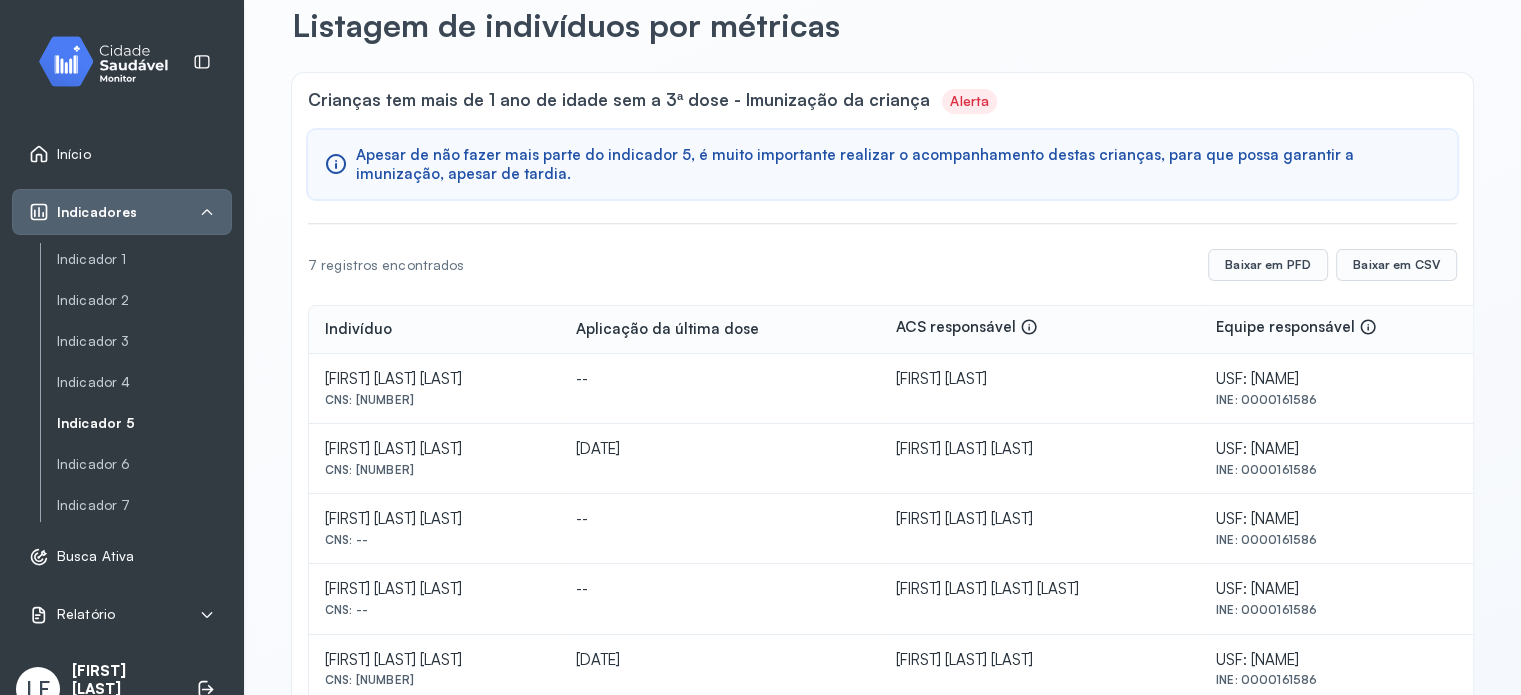 scroll, scrollTop: 0, scrollLeft: 0, axis: both 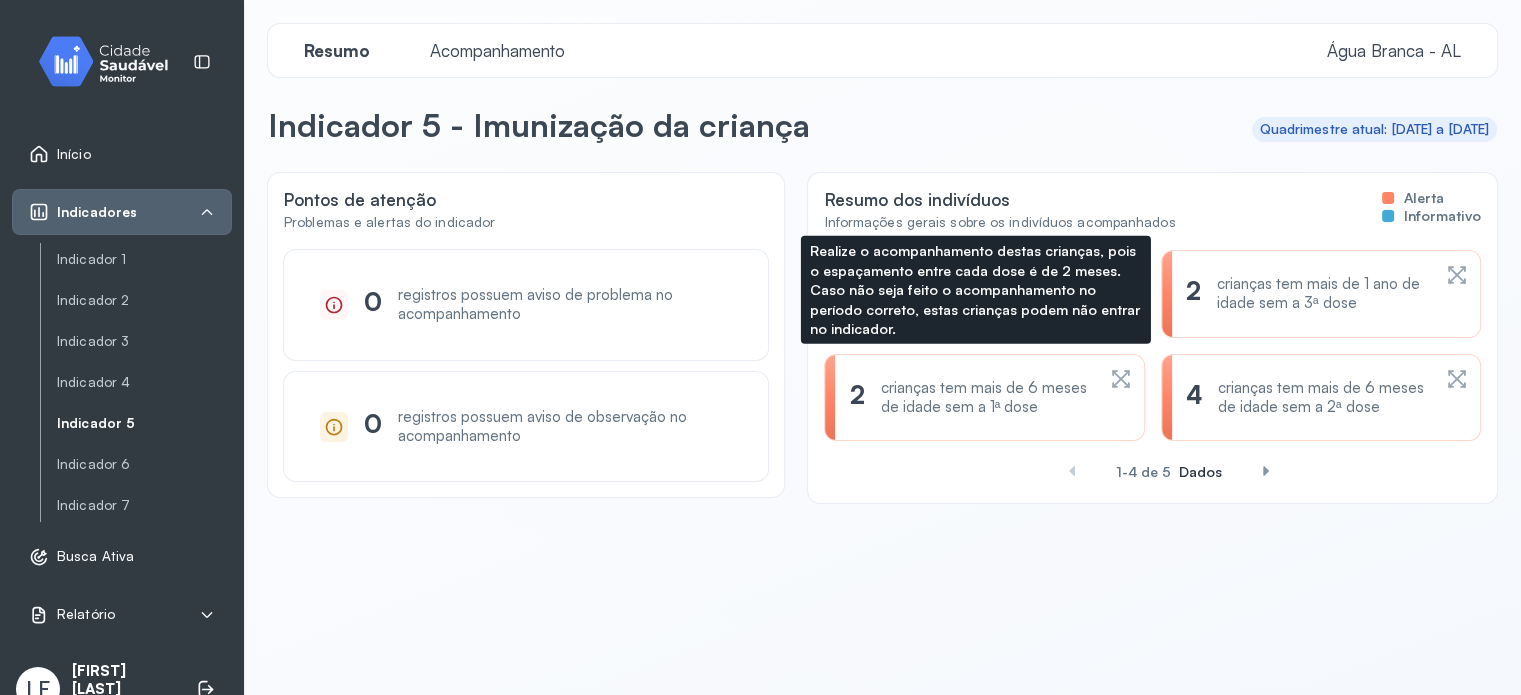 click on "crianças tem mais de 6 meses de idade sem a 1ª dose" at bounding box center (987, 398) 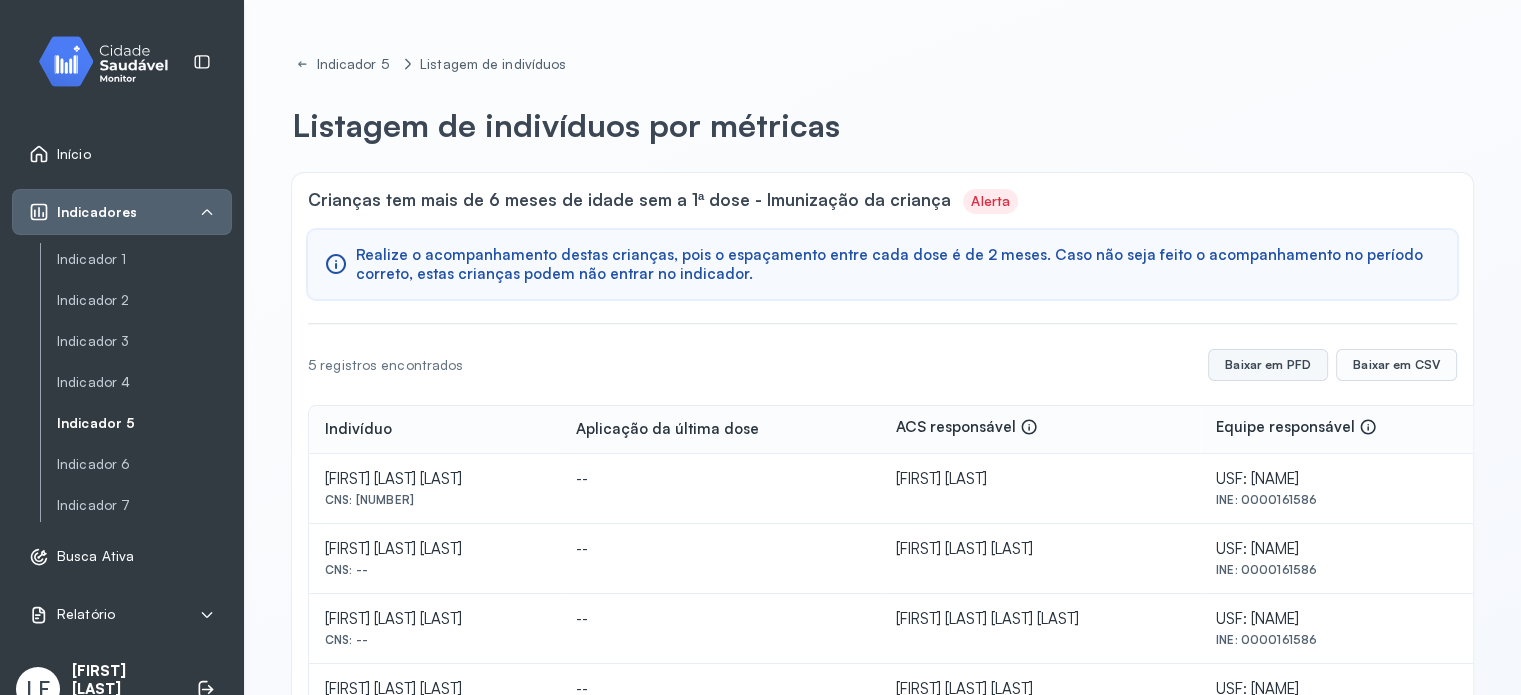 click on "Baixar em PFD" at bounding box center [1268, 365] 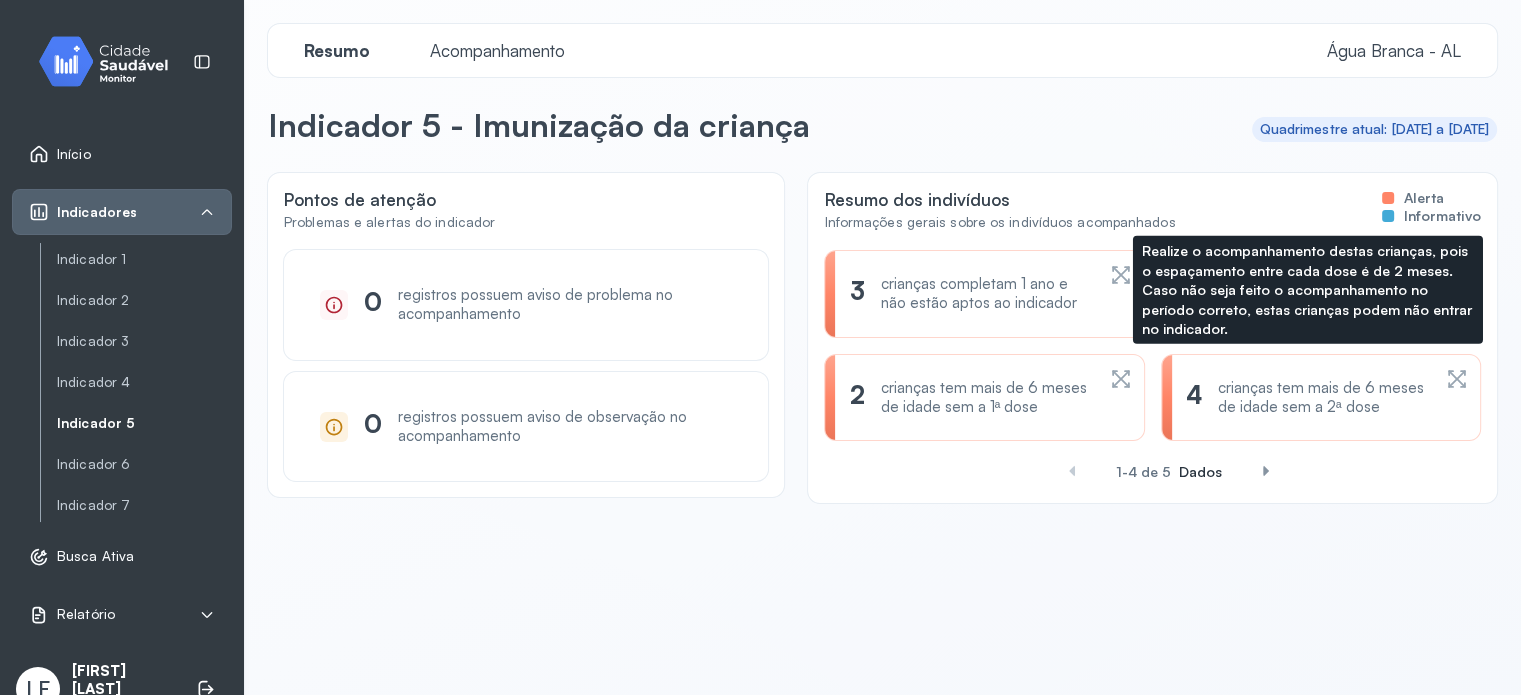 click on "4 crianças tem mais de 6 meses de idade sem a 2ª dose" 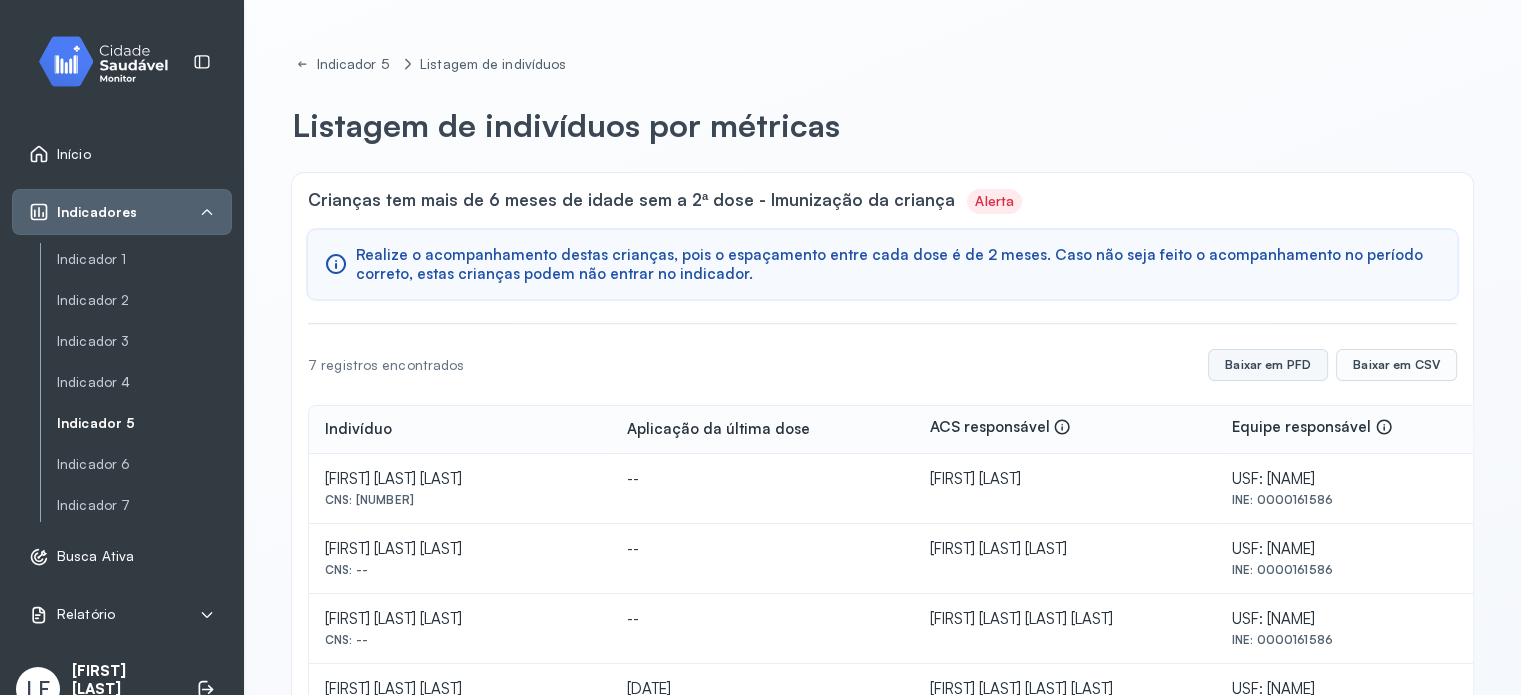 click on "Baixar em PFD" at bounding box center [1268, 365] 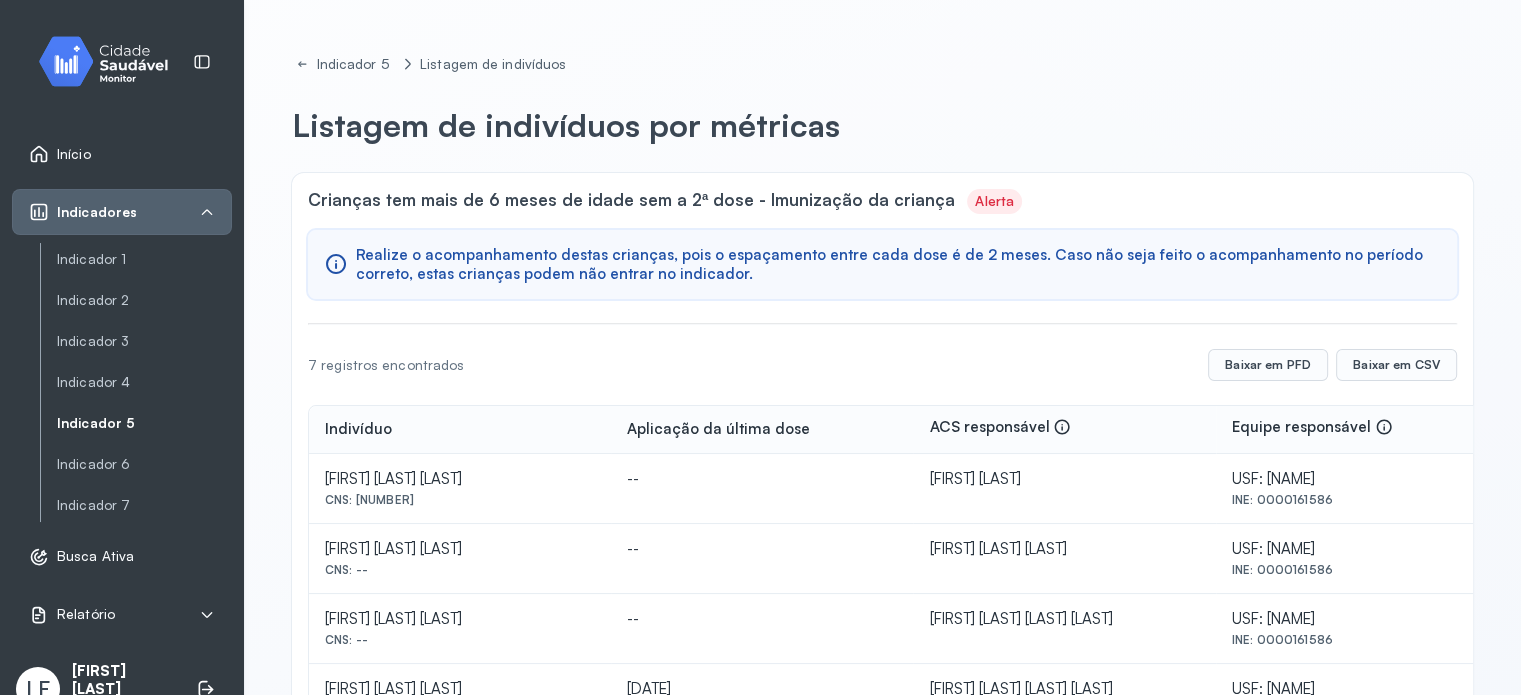 click on "Indicadores" at bounding box center [97, 212] 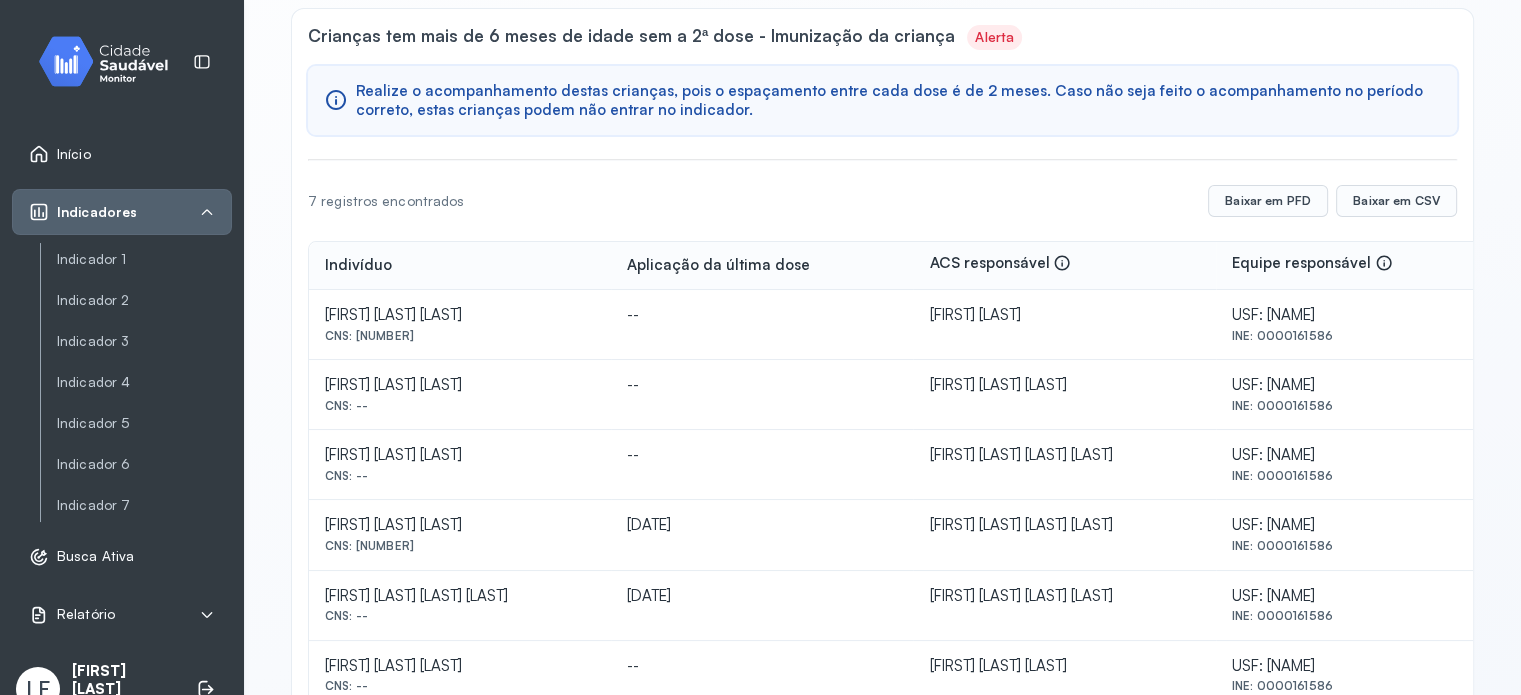 scroll, scrollTop: 200, scrollLeft: 0, axis: vertical 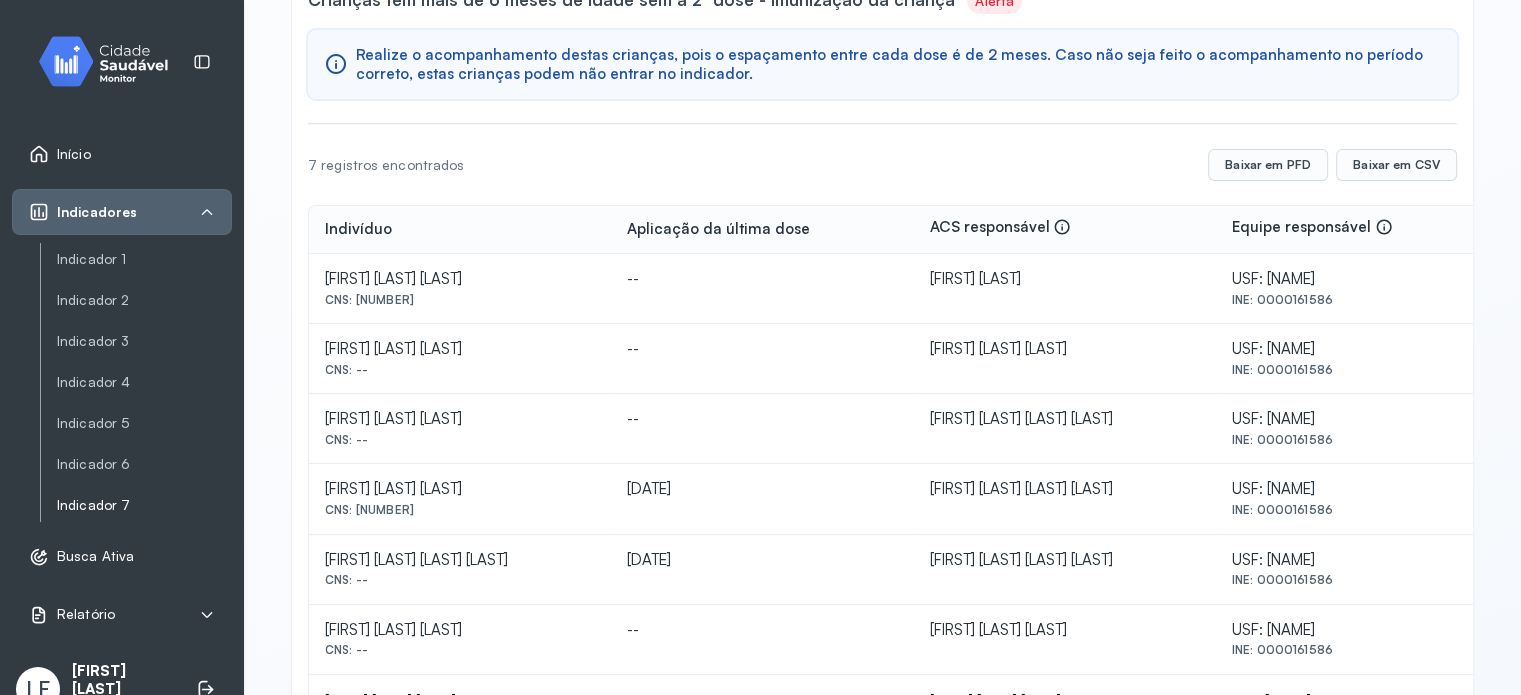 click on "Indicador 7" at bounding box center (144, 505) 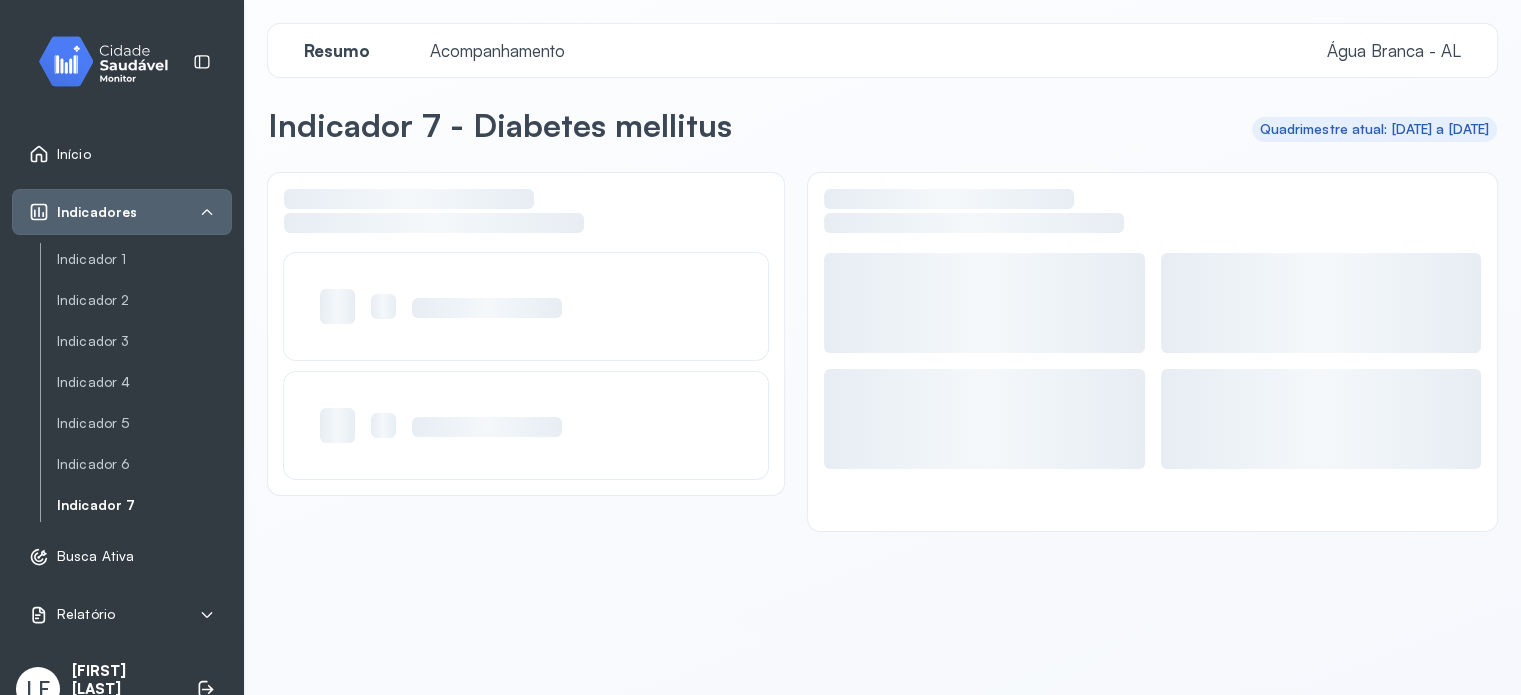 scroll, scrollTop: 0, scrollLeft: 0, axis: both 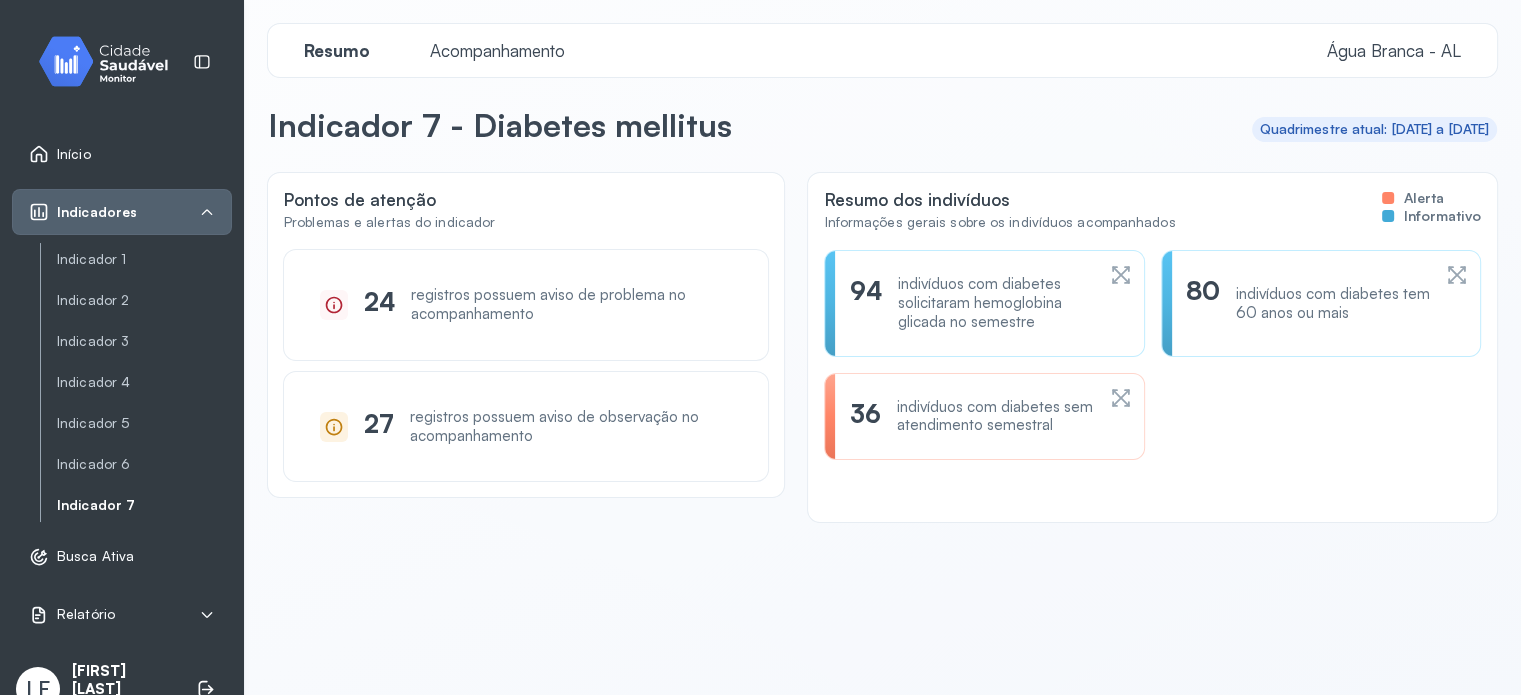 click on "indivíduos com diabetes sem atendimento semestral" at bounding box center (995, 417) 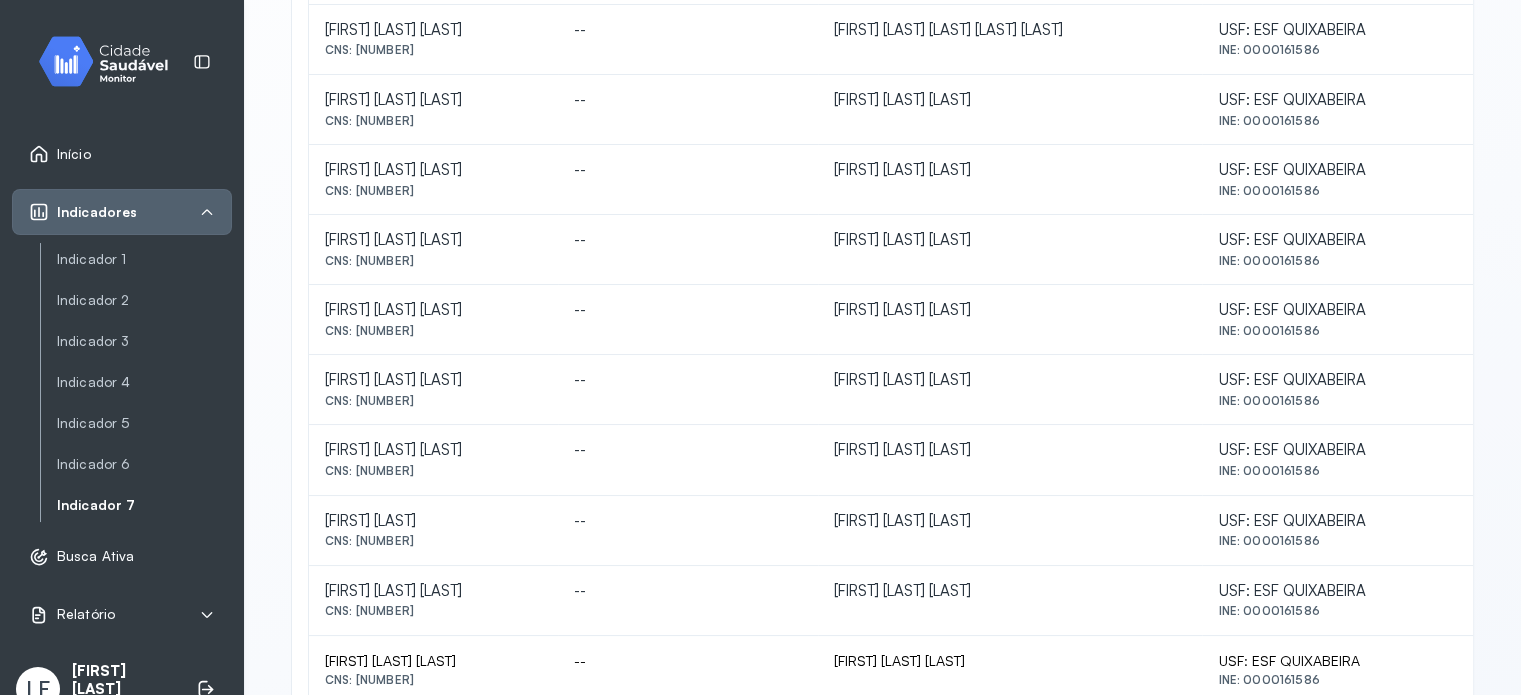 scroll, scrollTop: 923, scrollLeft: 0, axis: vertical 